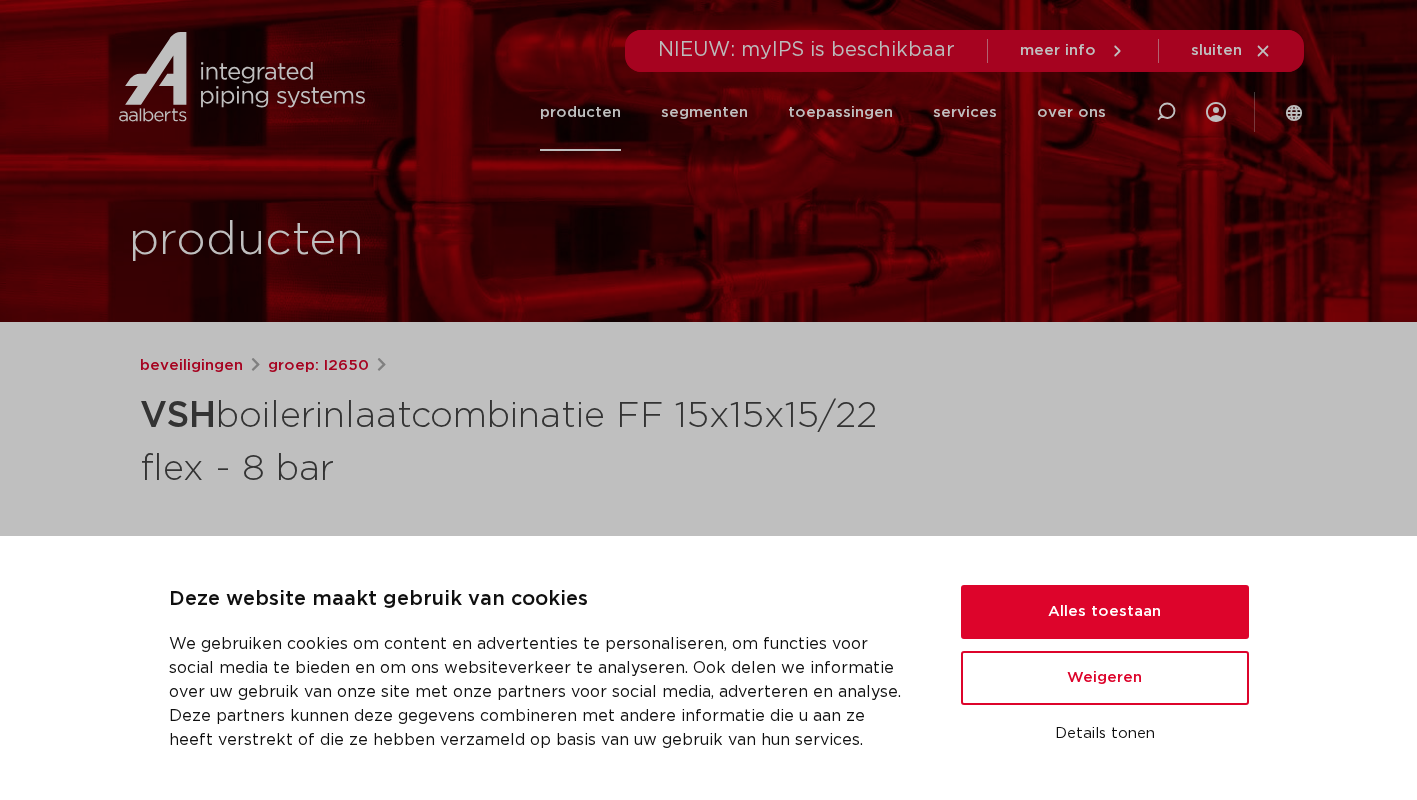 scroll, scrollTop: 0, scrollLeft: 0, axis: both 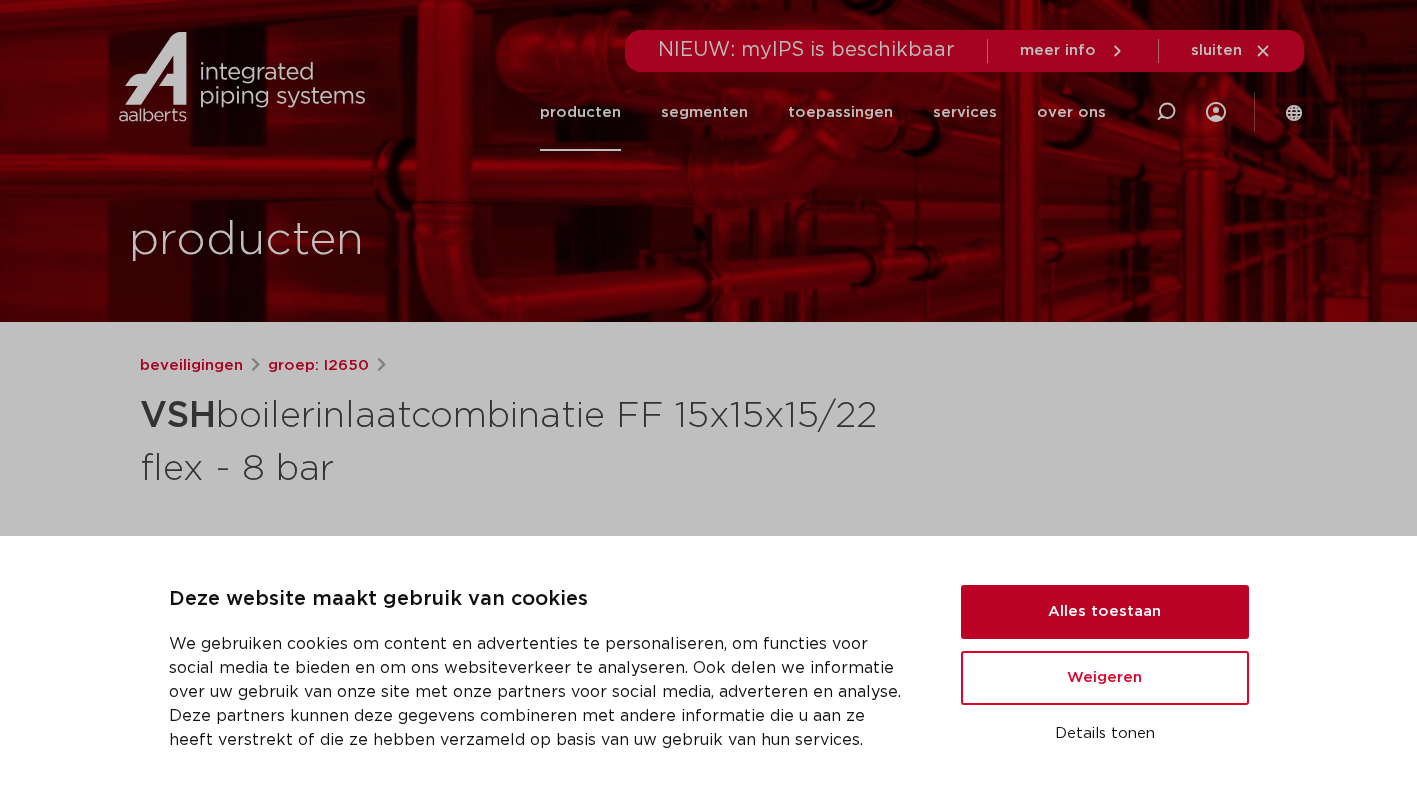 click on "Alles toestaan" at bounding box center [1105, 612] 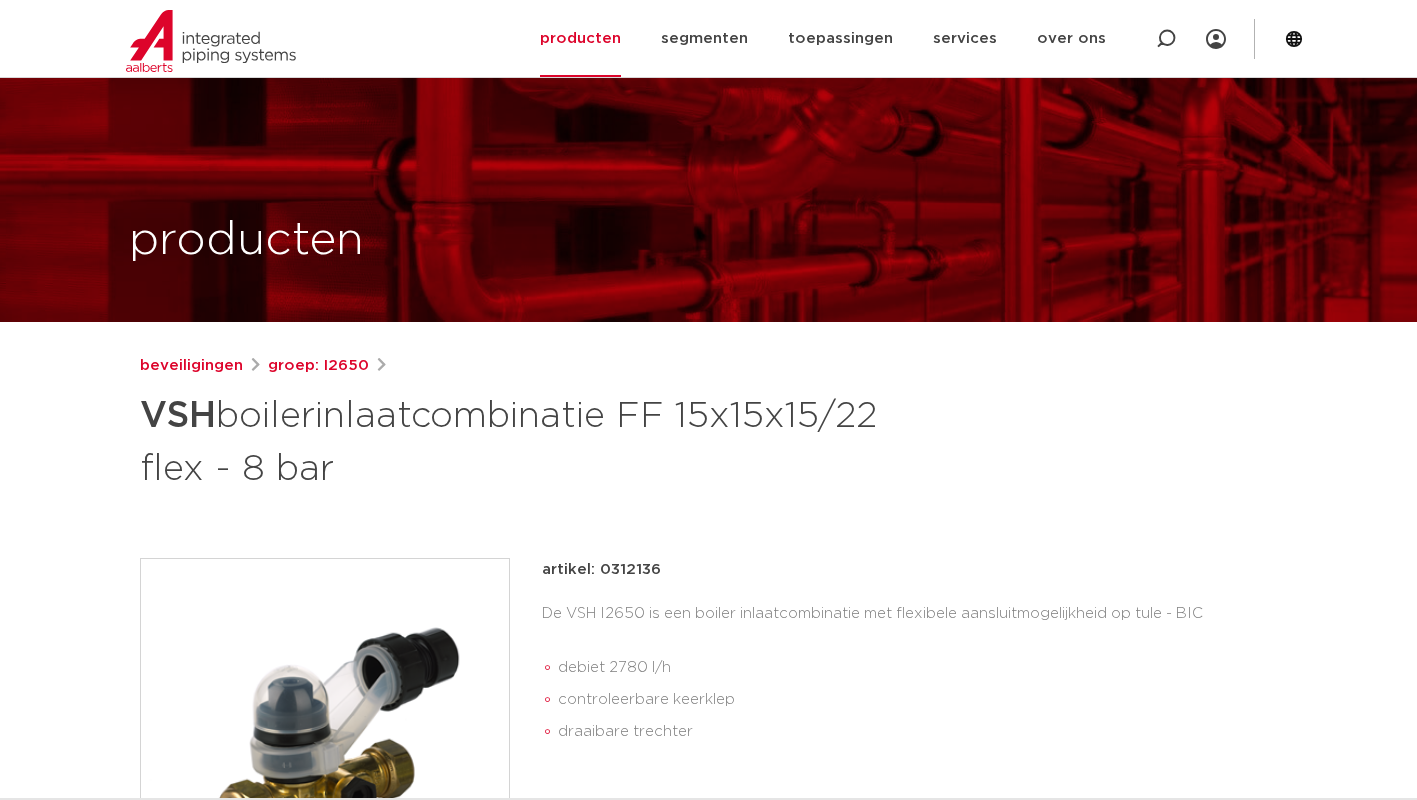 scroll, scrollTop: 100, scrollLeft: 0, axis: vertical 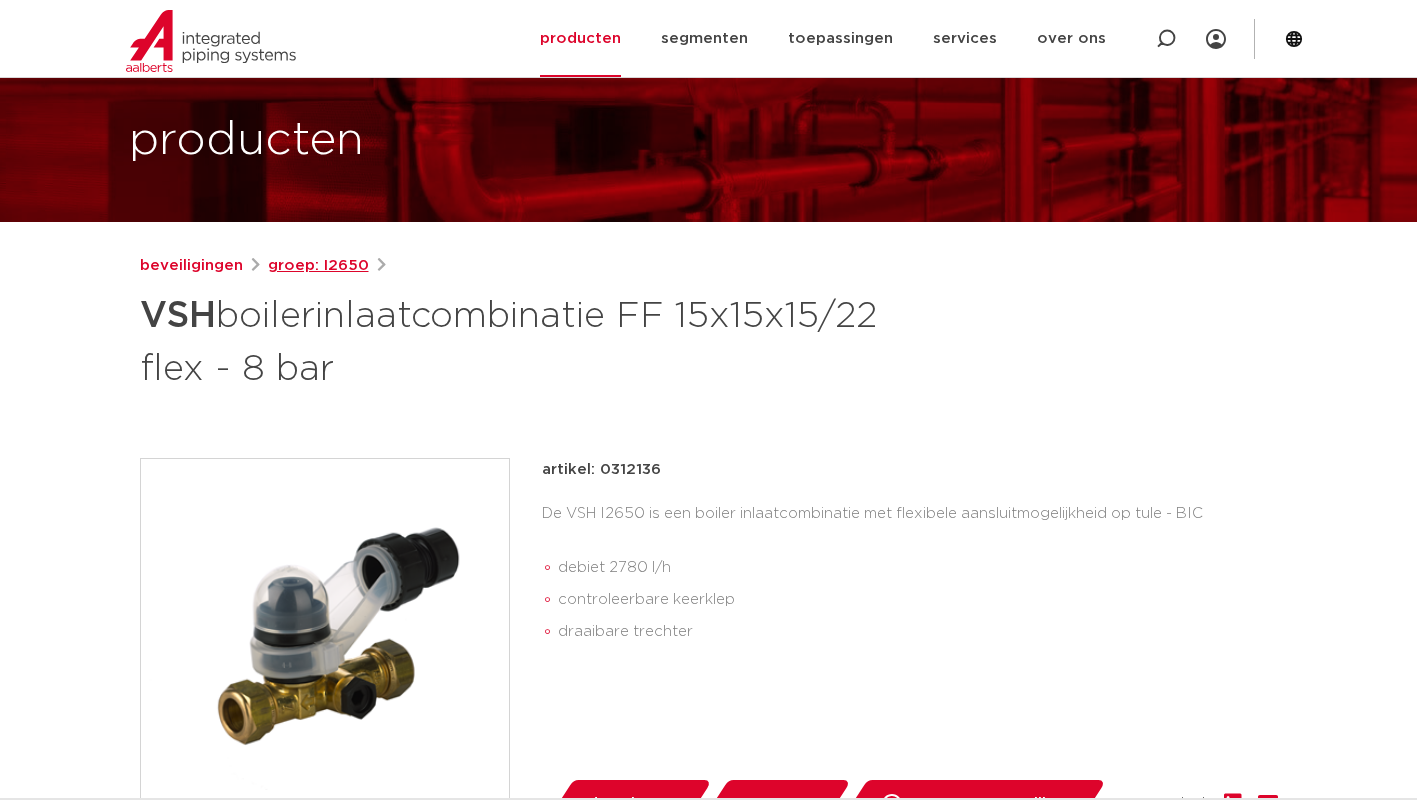 click on "groep: I2650" at bounding box center [318, 266] 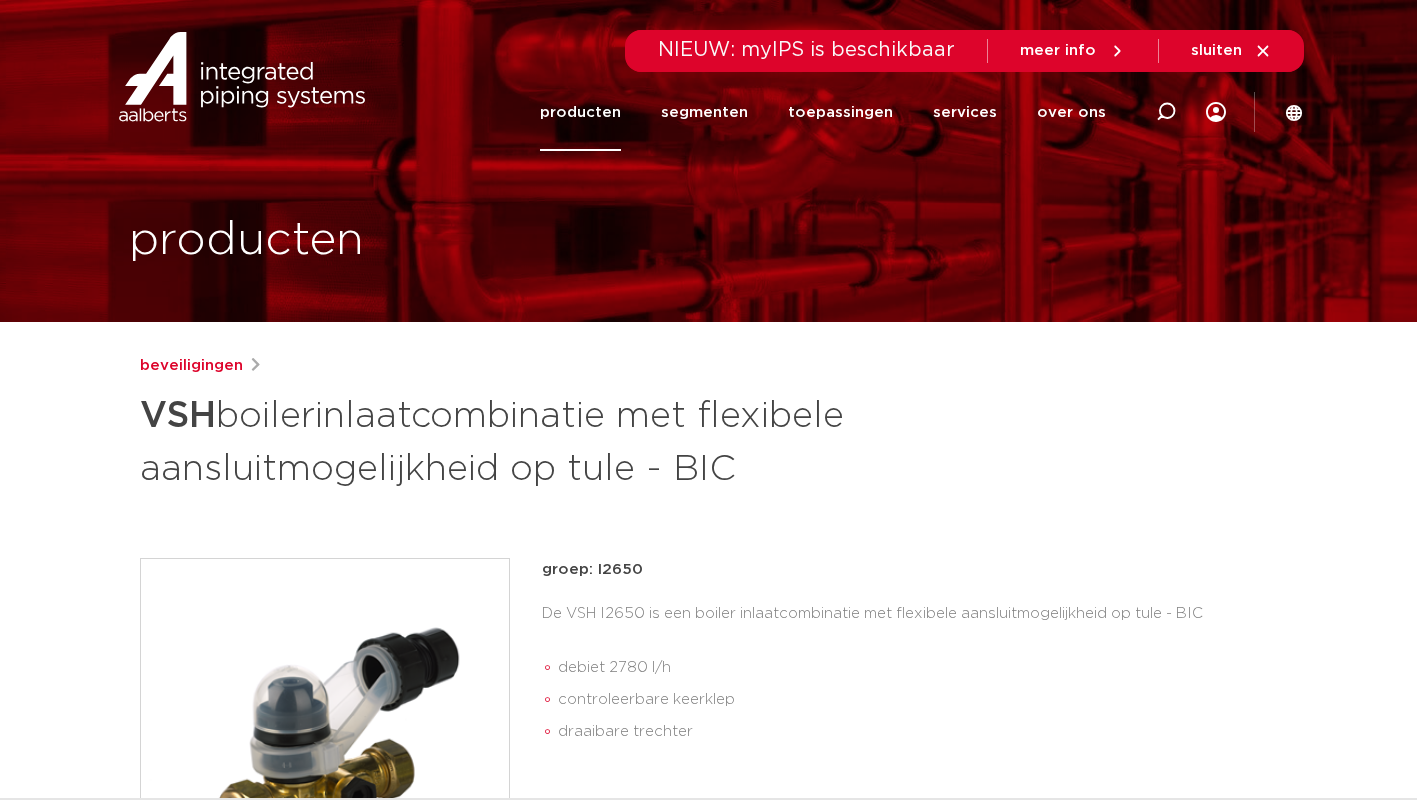 scroll, scrollTop: 0, scrollLeft: 0, axis: both 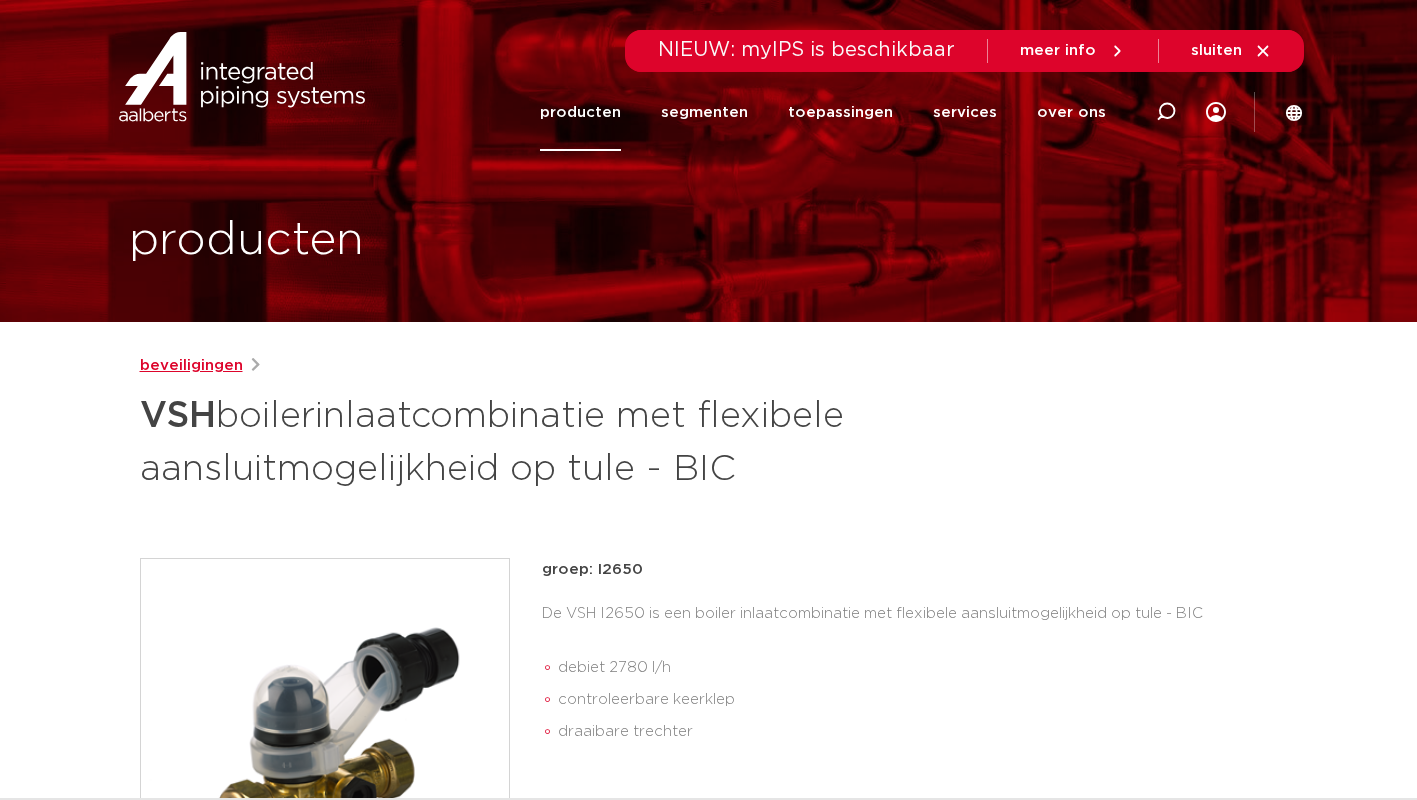 click on "beveiligingen" at bounding box center (191, 366) 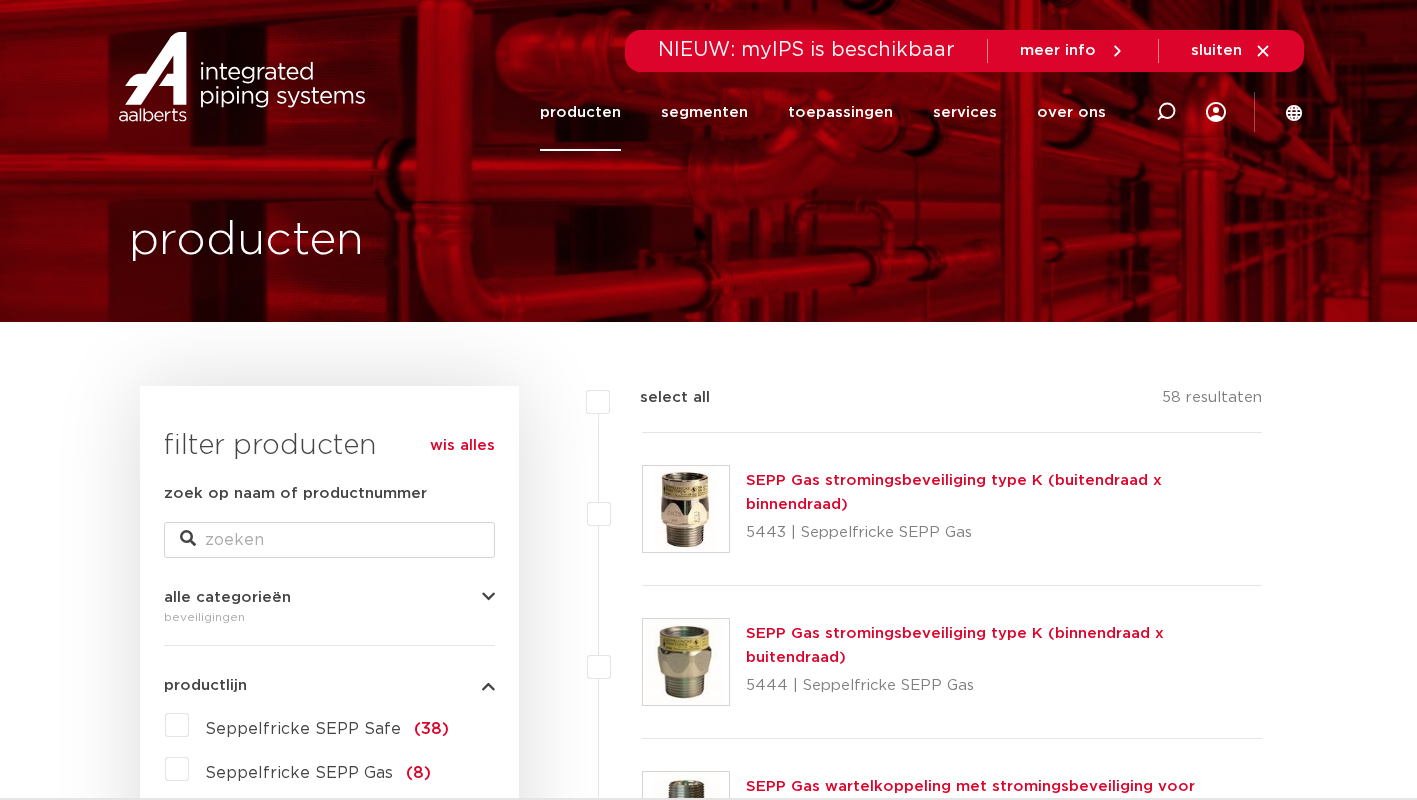 scroll, scrollTop: 0, scrollLeft: 0, axis: both 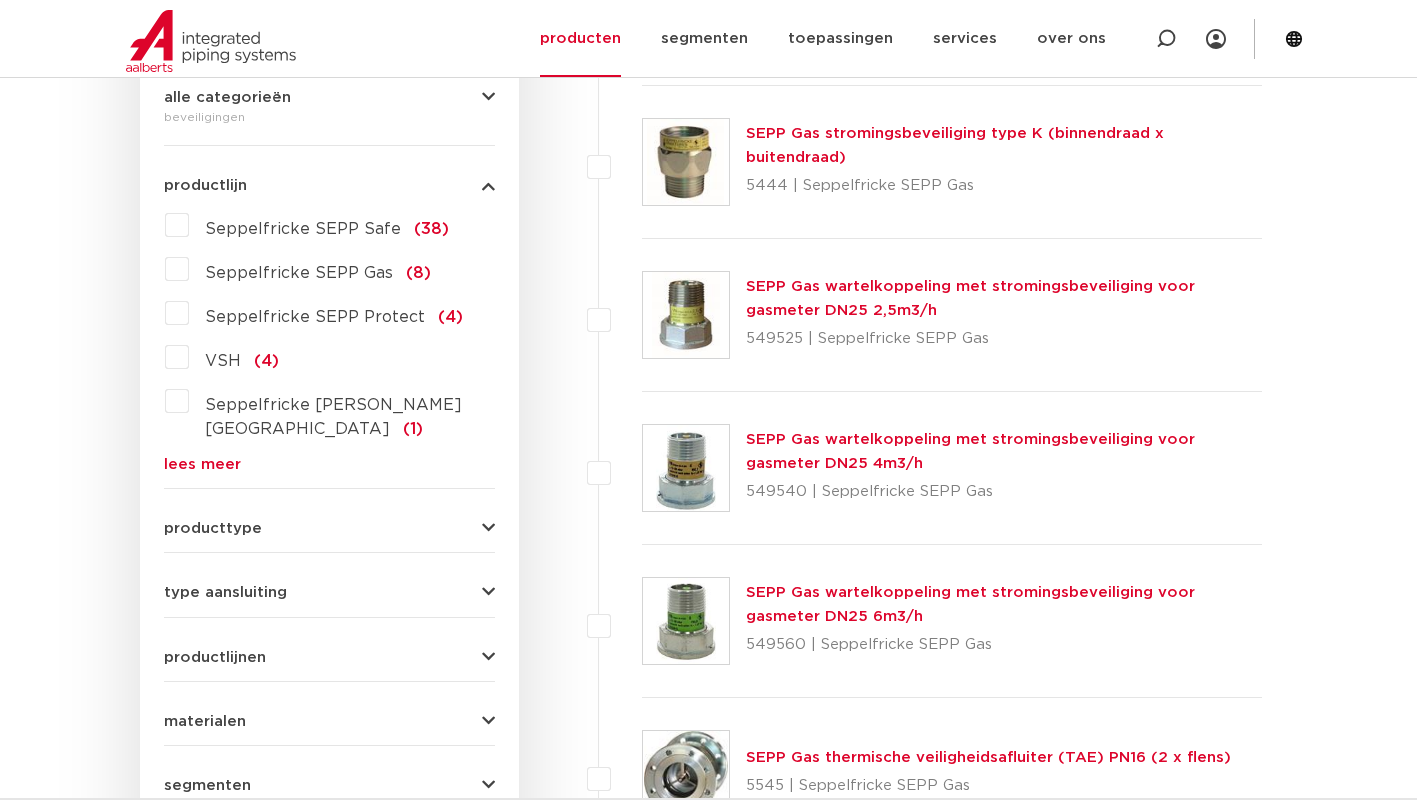 click on "VSH
(4)" at bounding box center (234, 357) 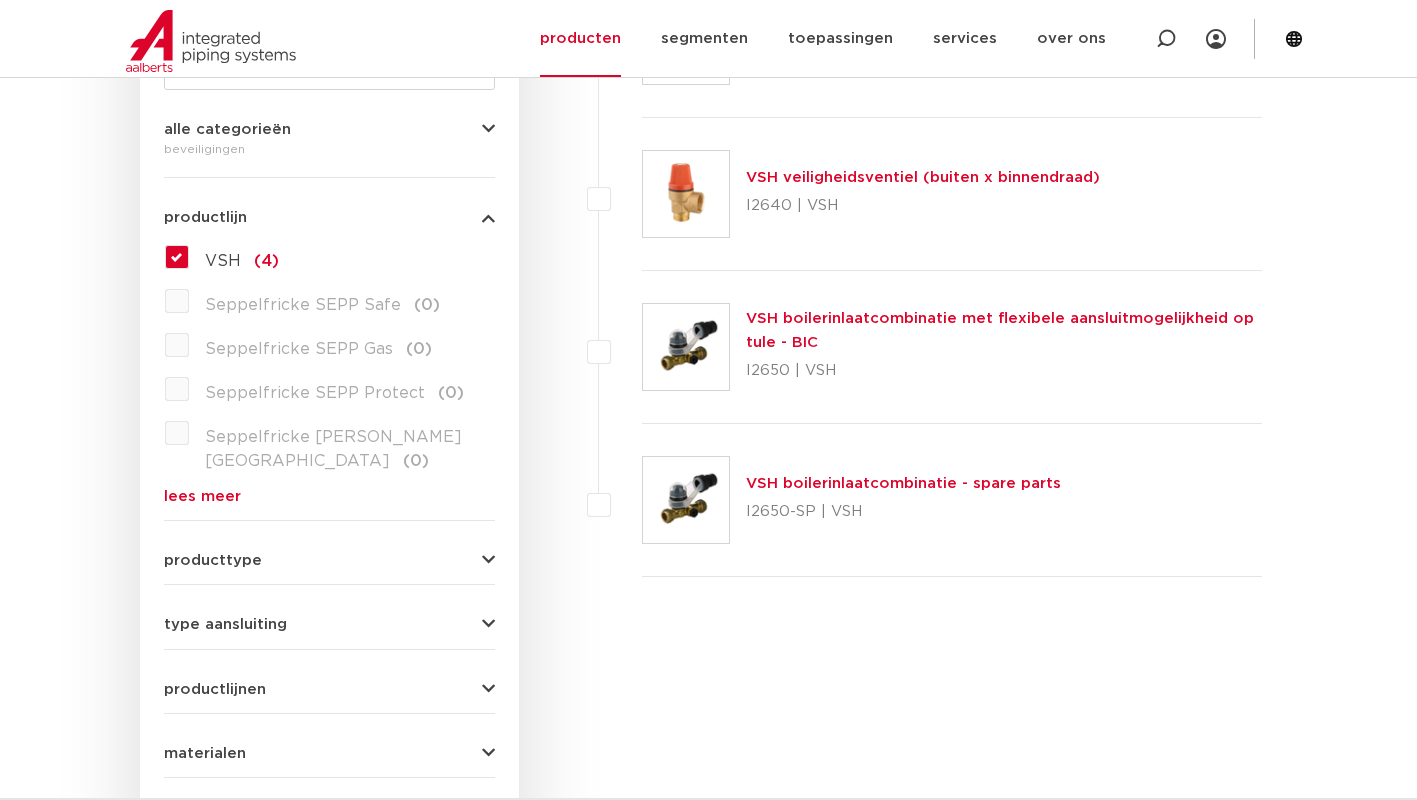 scroll, scrollTop: 0, scrollLeft: 0, axis: both 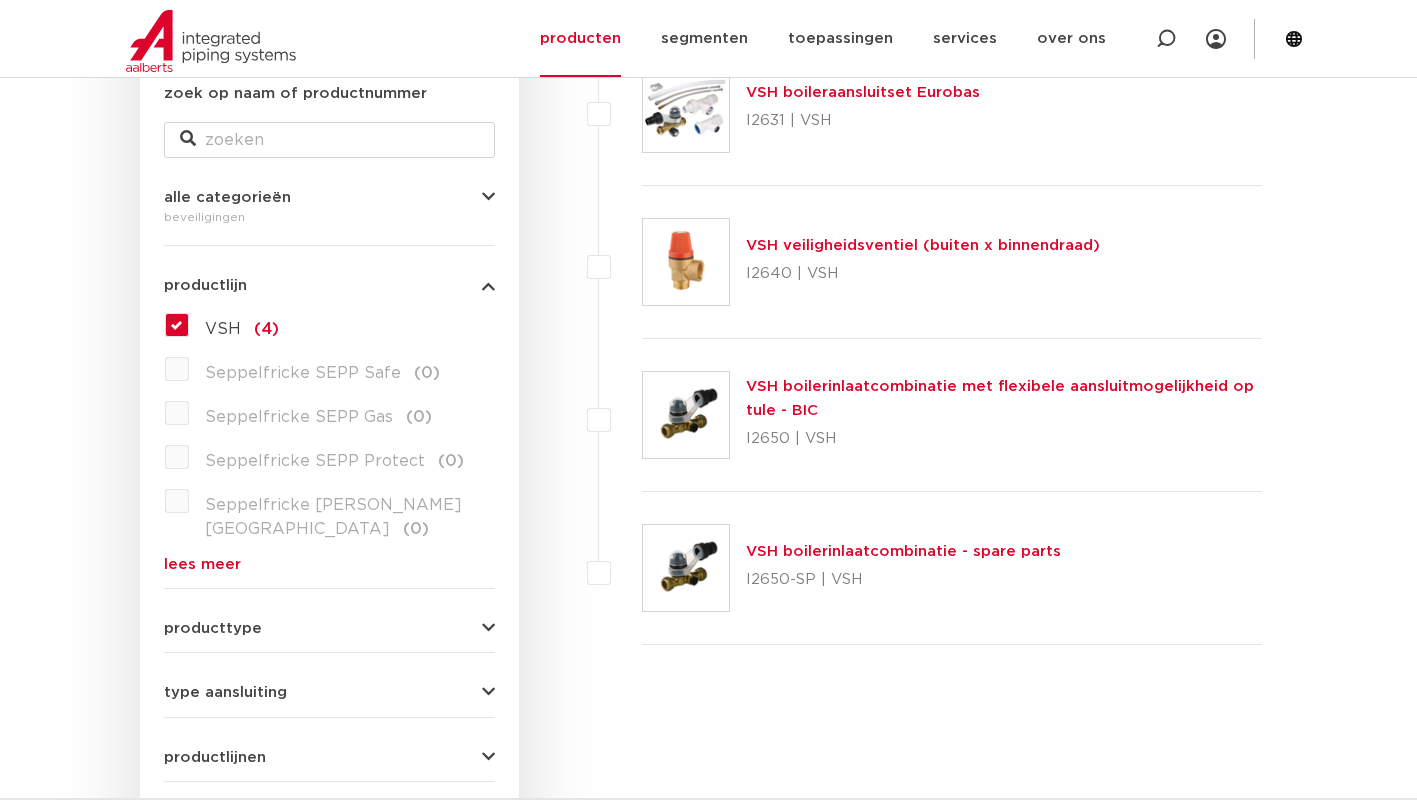 click on "lees meer" at bounding box center [329, 564] 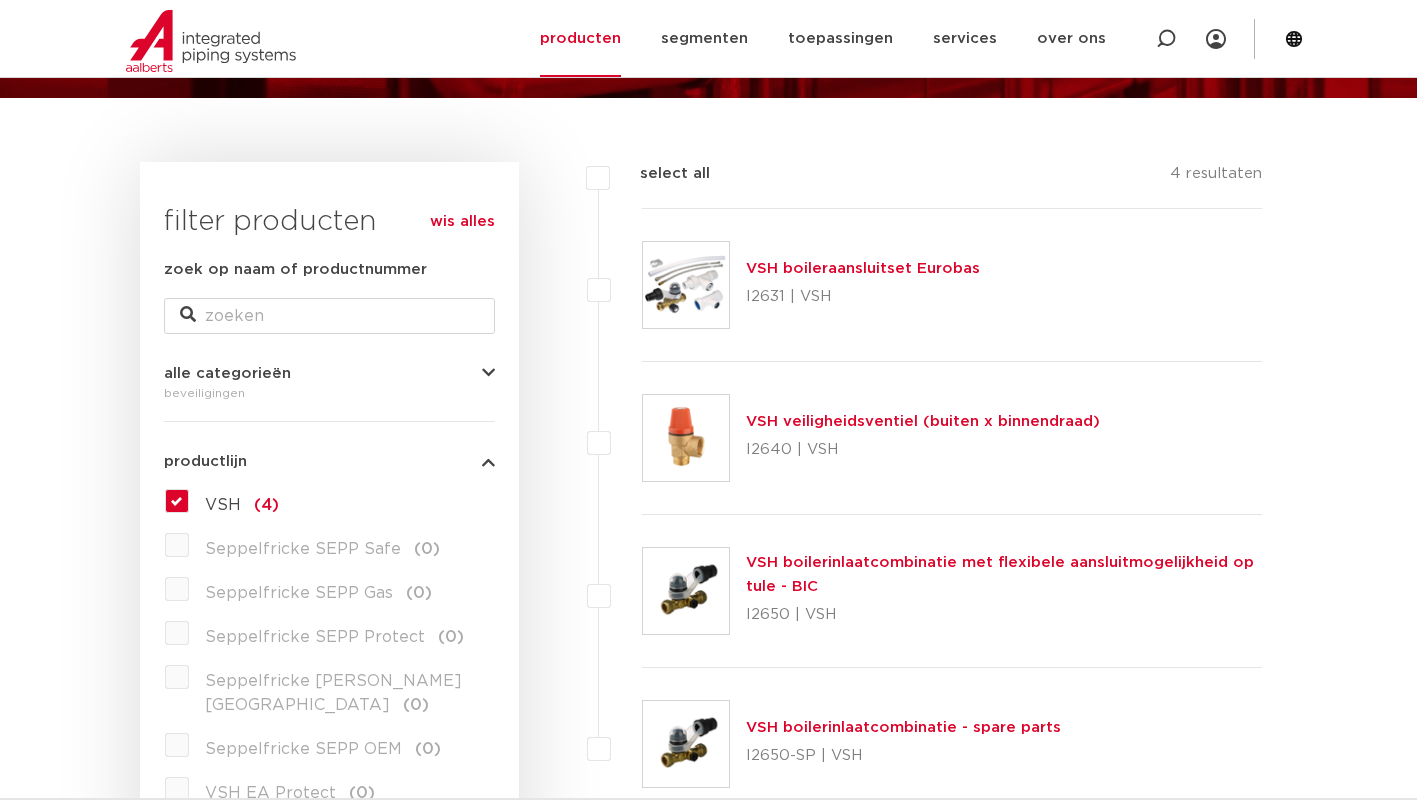 scroll, scrollTop: 200, scrollLeft: 0, axis: vertical 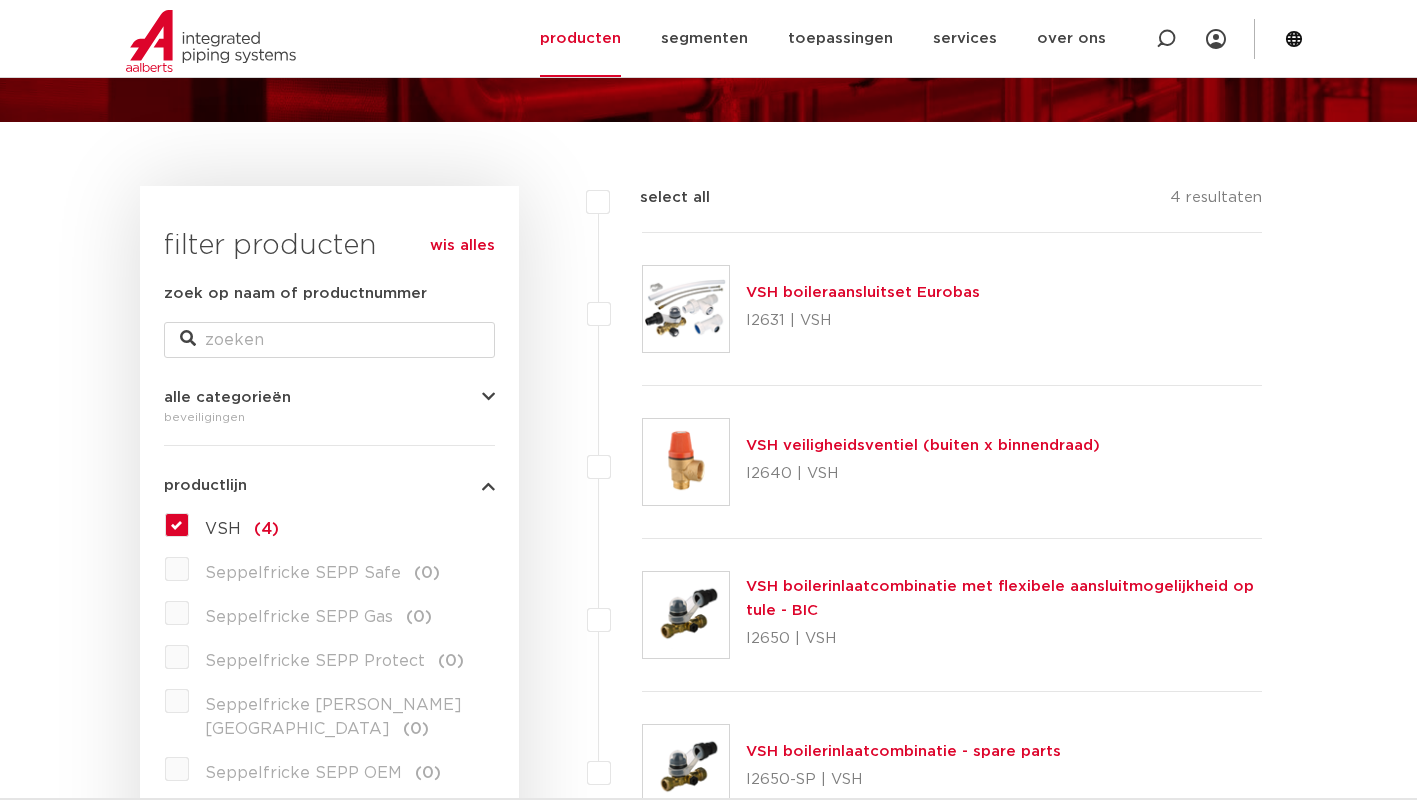 click on "beveiligingen" at bounding box center [329, 417] 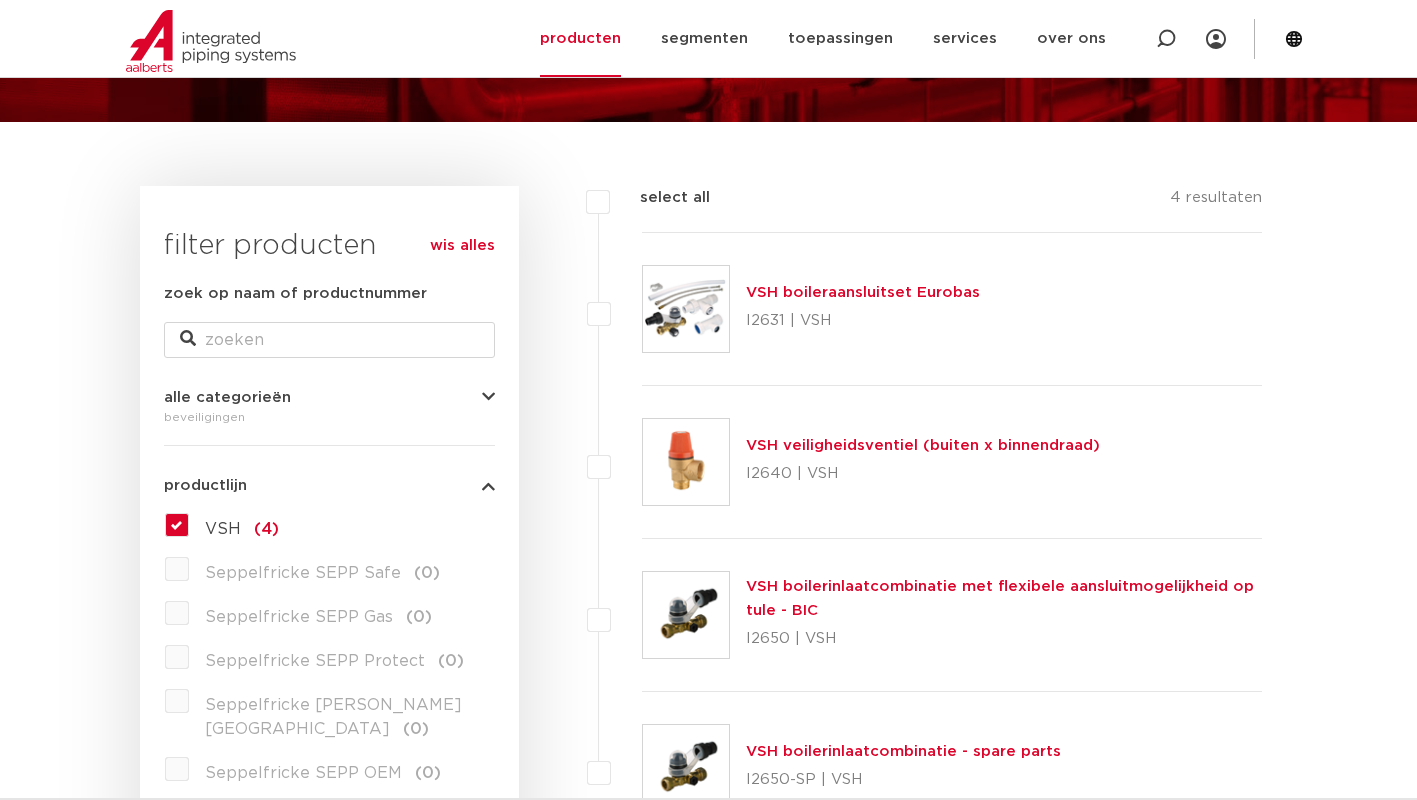click at bounding box center (488, 397) 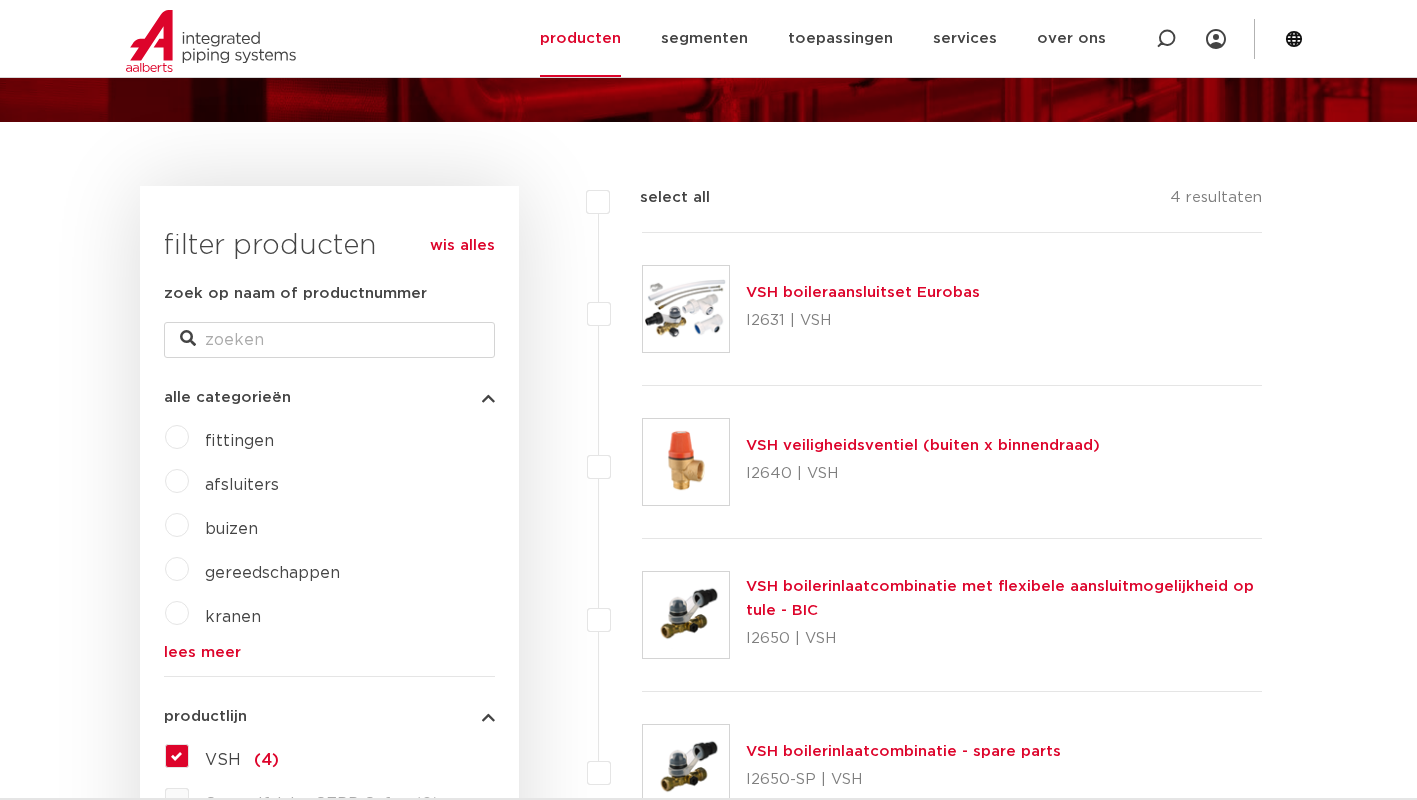 scroll, scrollTop: 300, scrollLeft: 0, axis: vertical 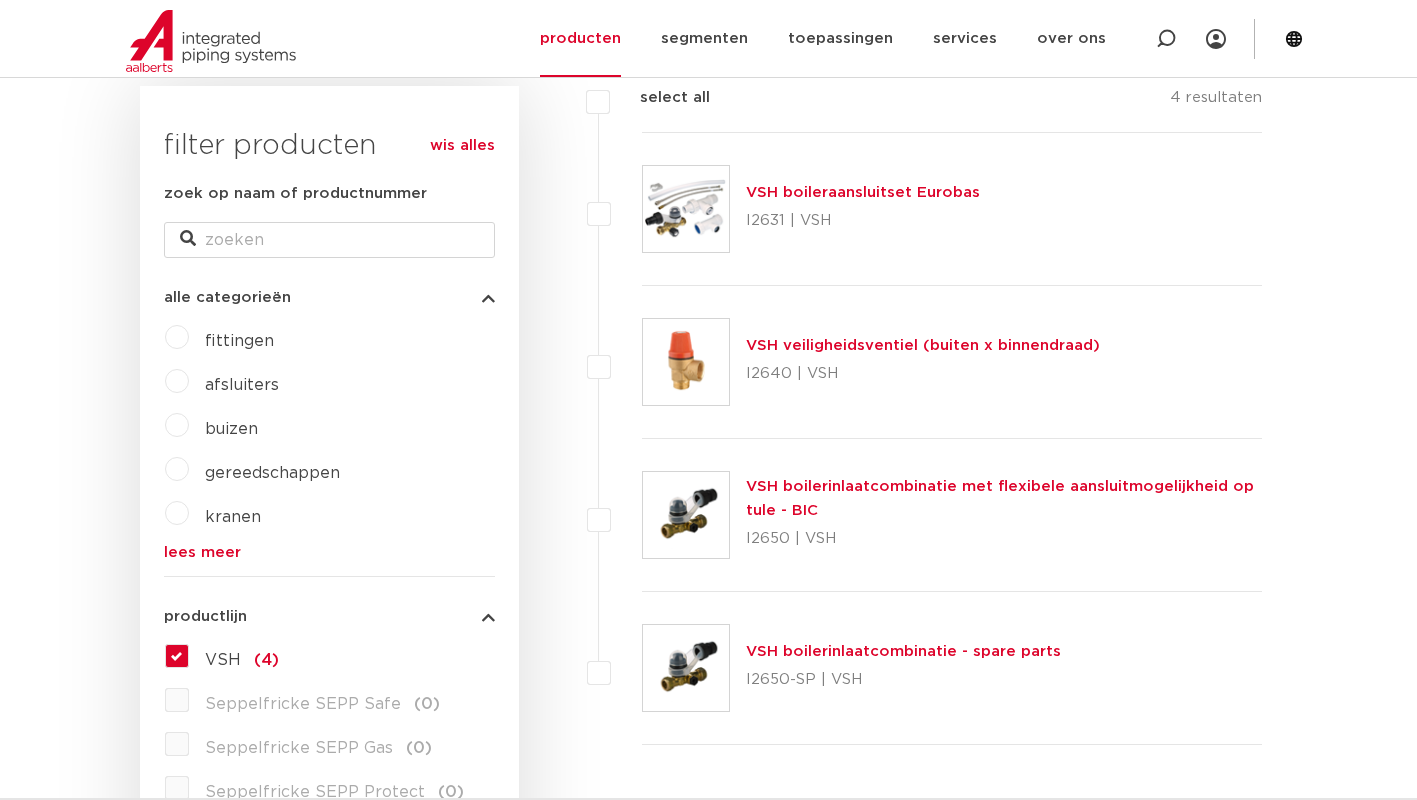 click on "lees meer" at bounding box center [329, 552] 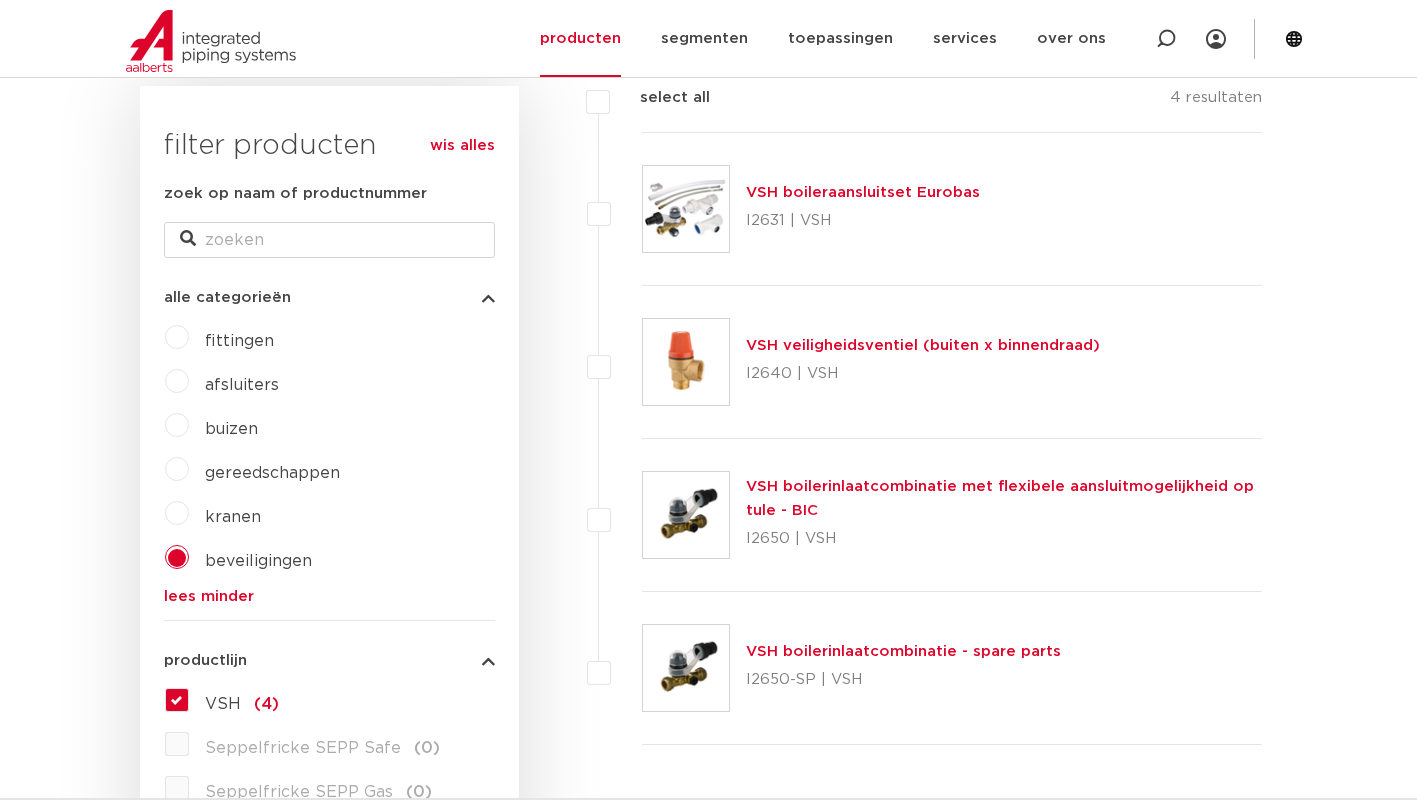 click on "kranen" at bounding box center (225, 513) 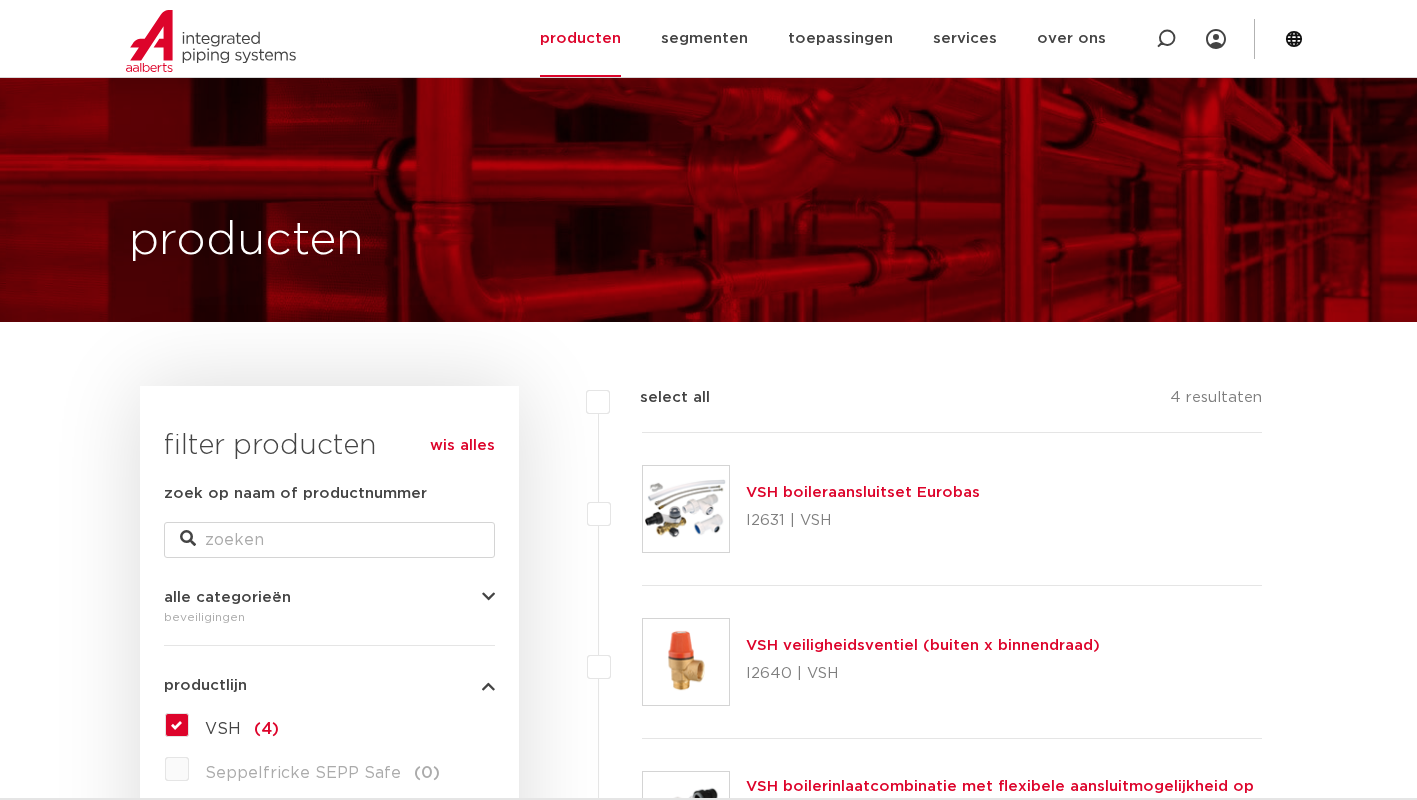 scroll, scrollTop: 200, scrollLeft: 0, axis: vertical 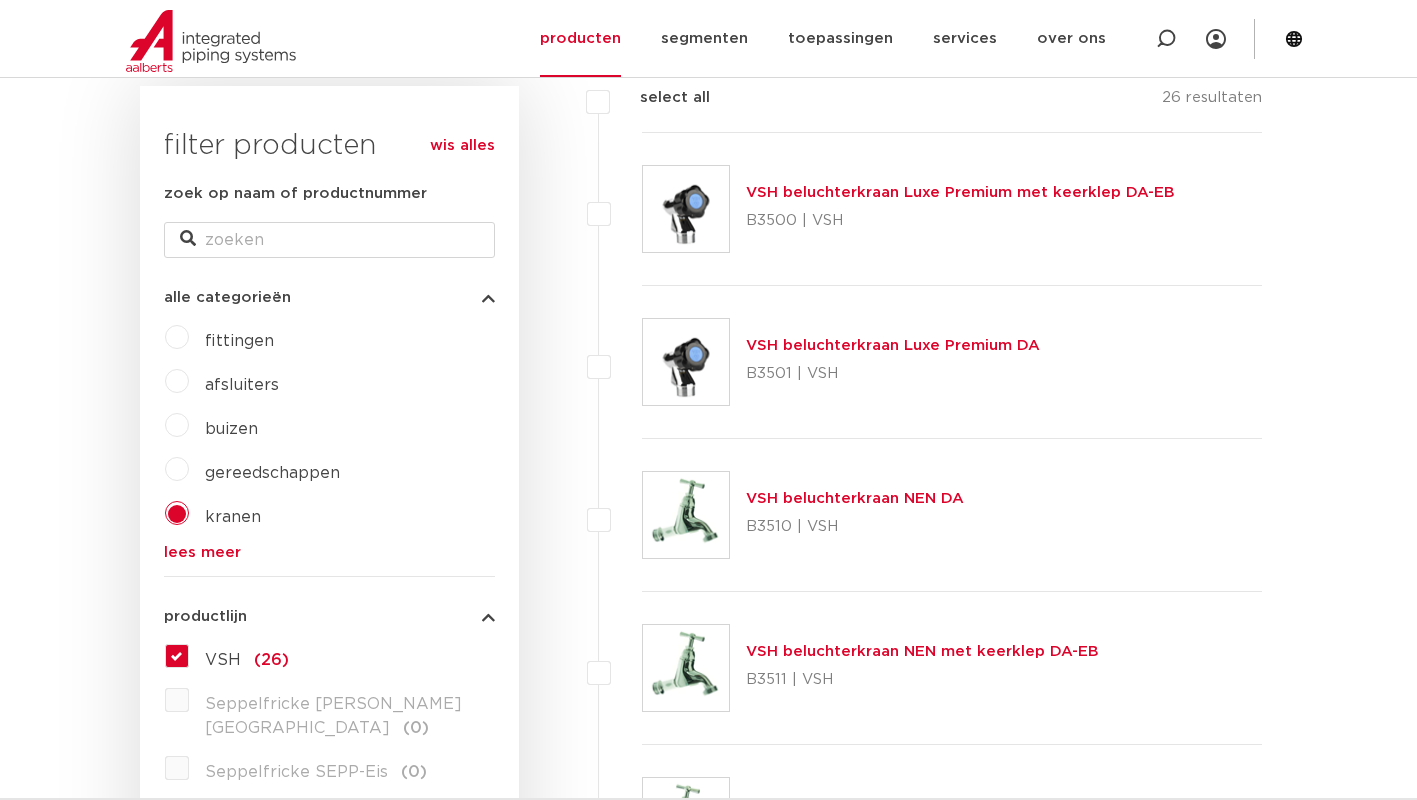 click on "kranen" at bounding box center (225, 513) 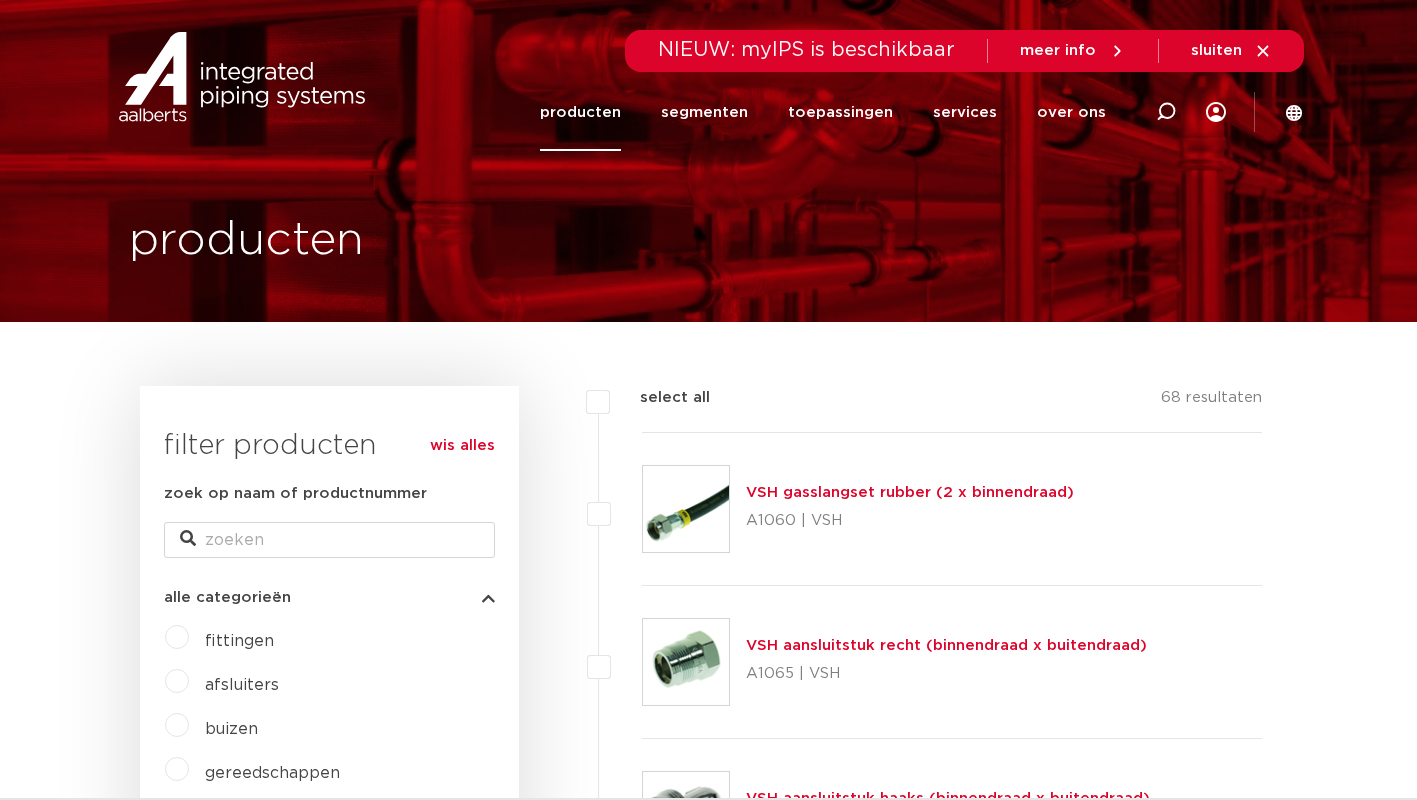 scroll, scrollTop: 0, scrollLeft: 0, axis: both 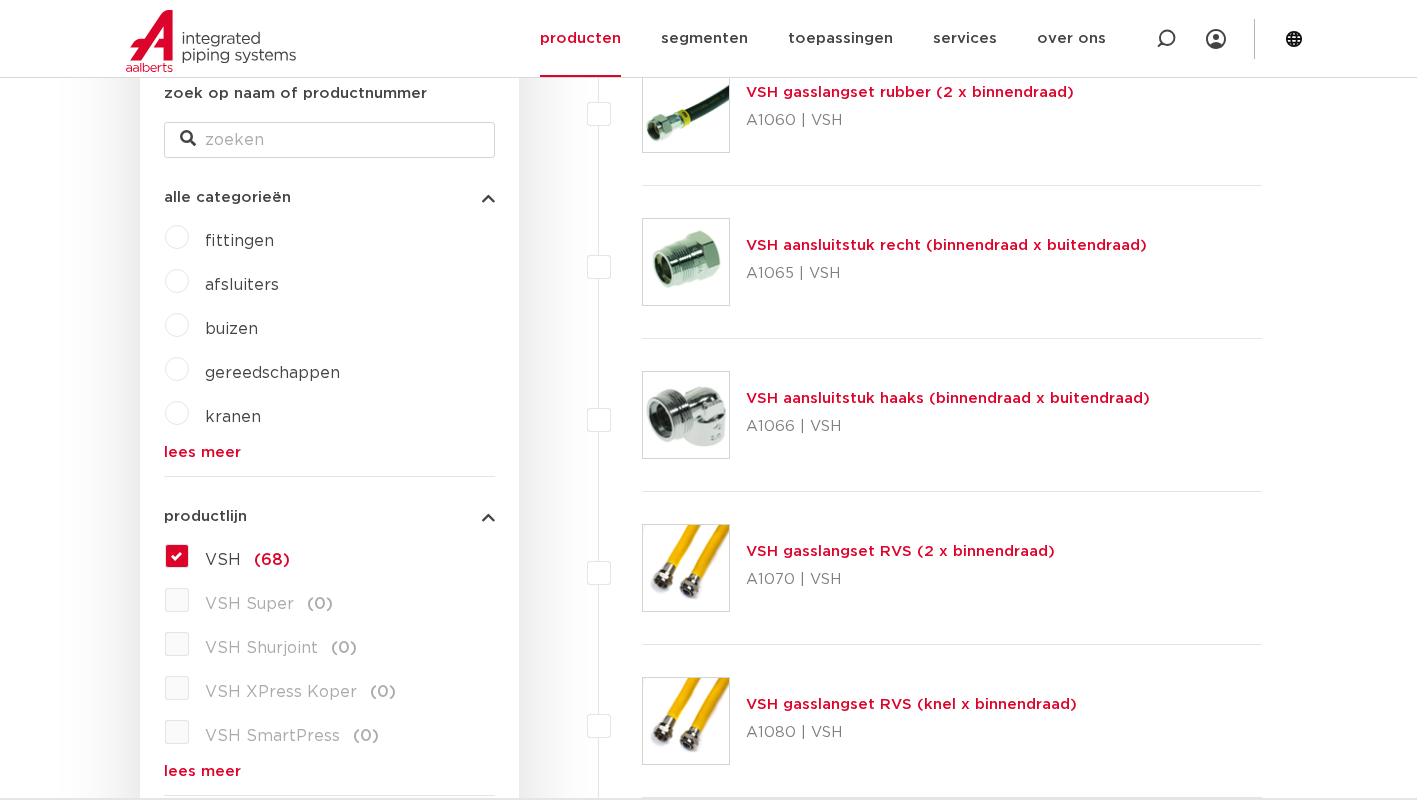 click on "lees meer" at bounding box center (329, 452) 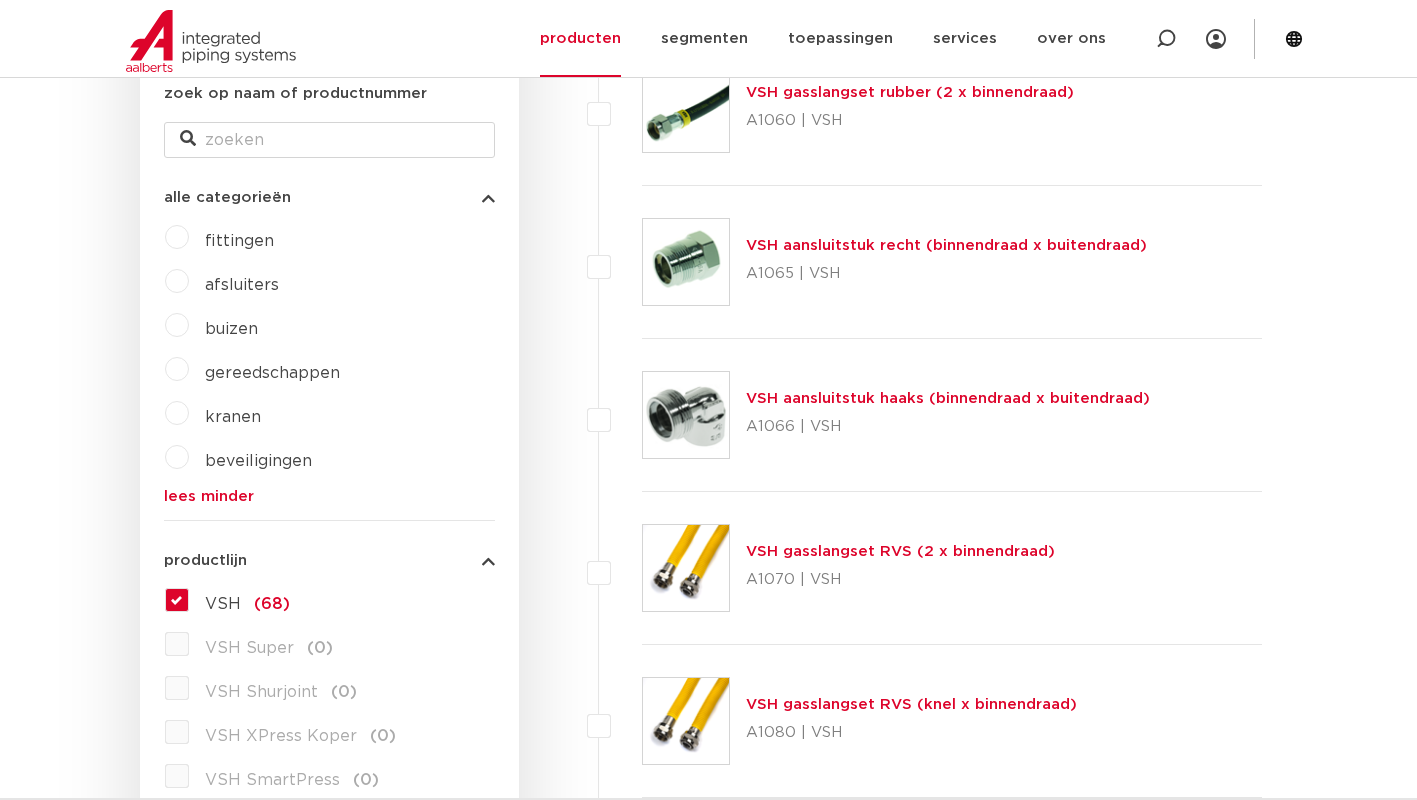 click on "VSH
(68)" at bounding box center [239, 600] 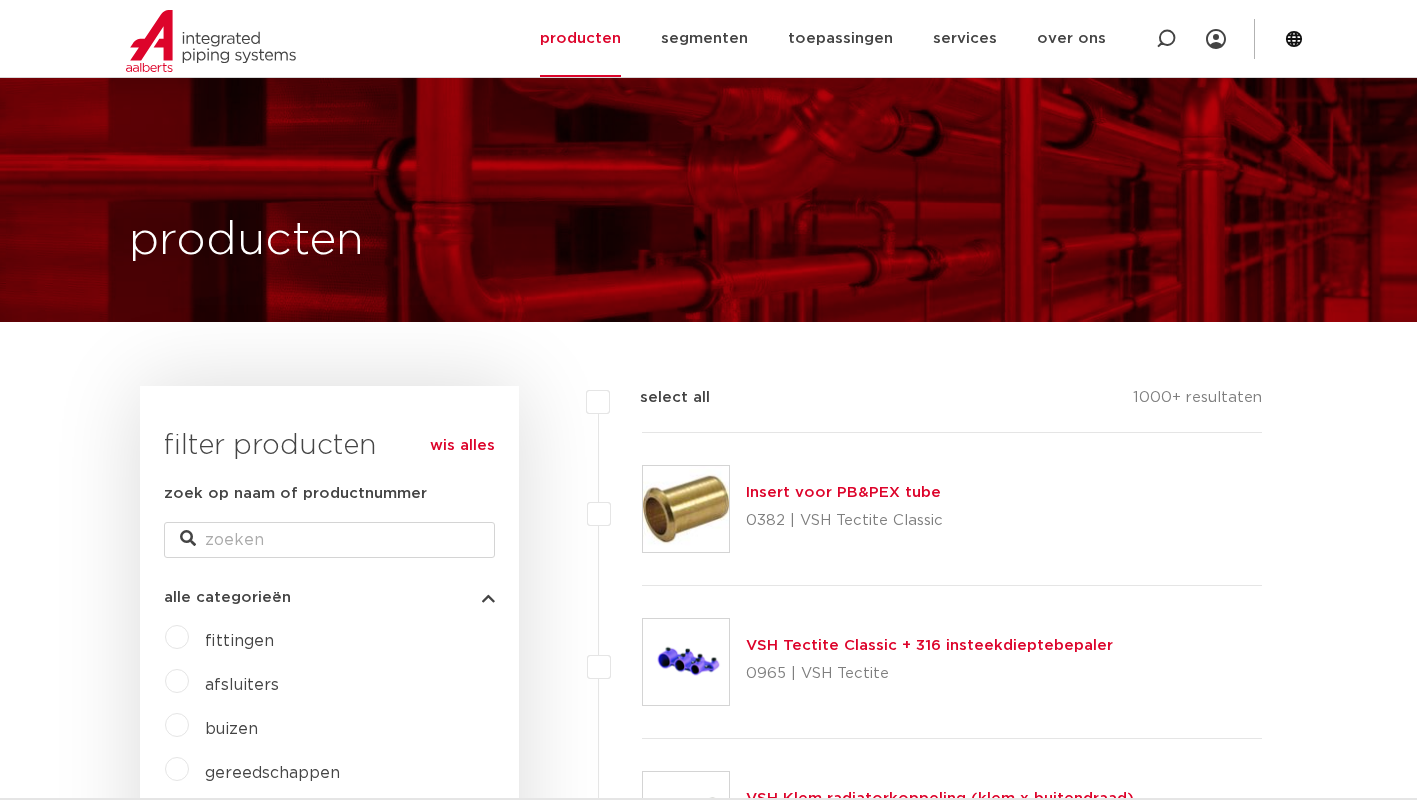 scroll, scrollTop: 400, scrollLeft: 0, axis: vertical 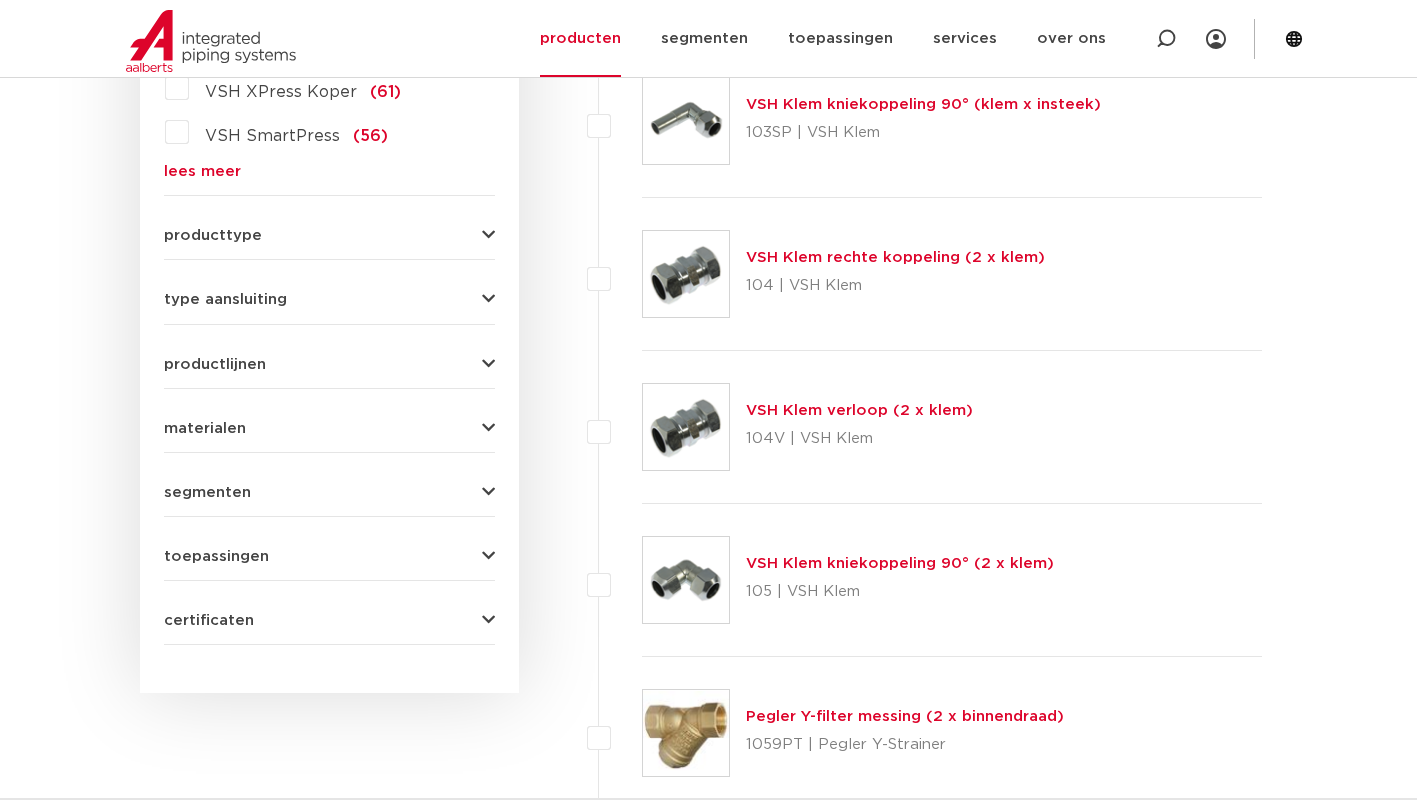 click on "producttype" at bounding box center [213, 235] 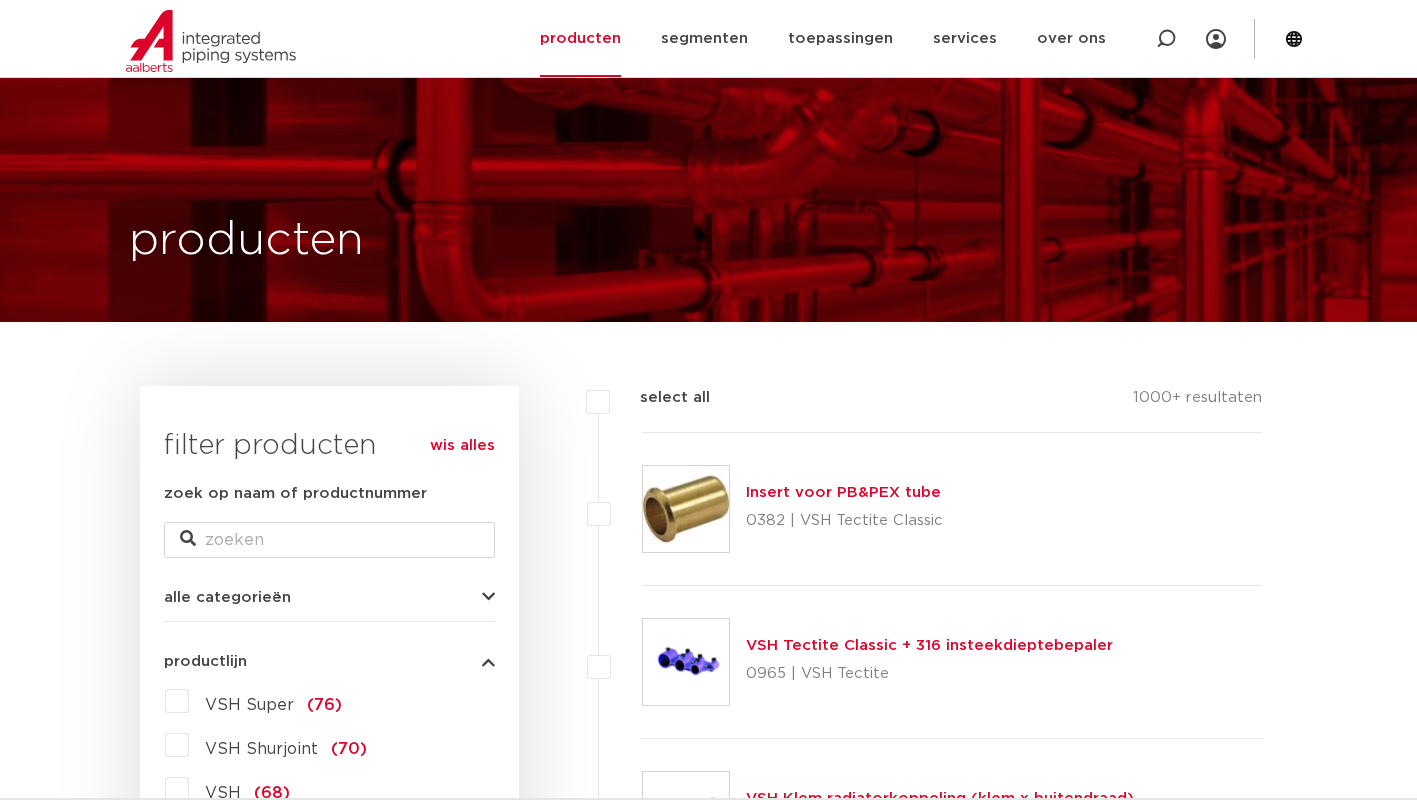scroll, scrollTop: 0, scrollLeft: 0, axis: both 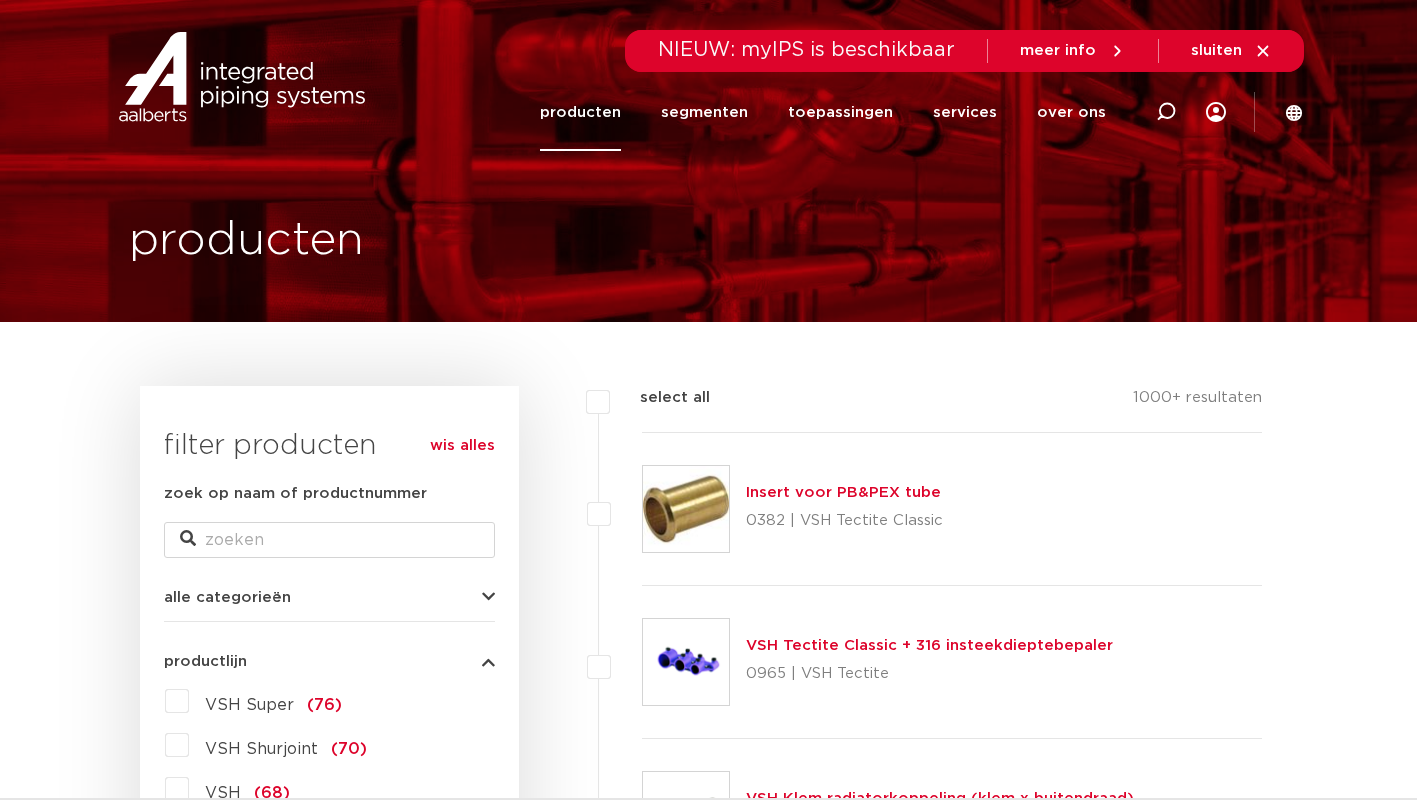 click on "wis alles" at bounding box center [462, 446] 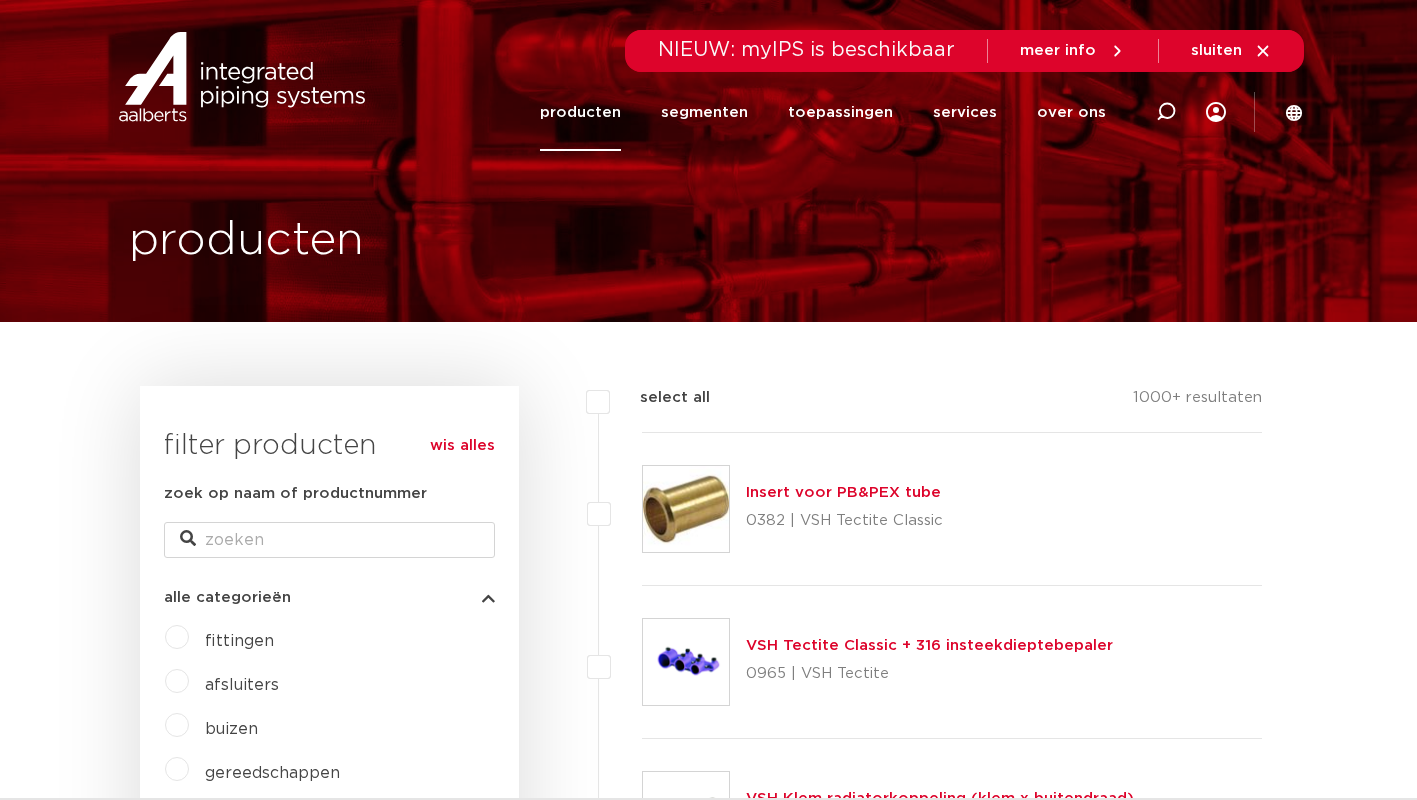 scroll, scrollTop: 0, scrollLeft: 0, axis: both 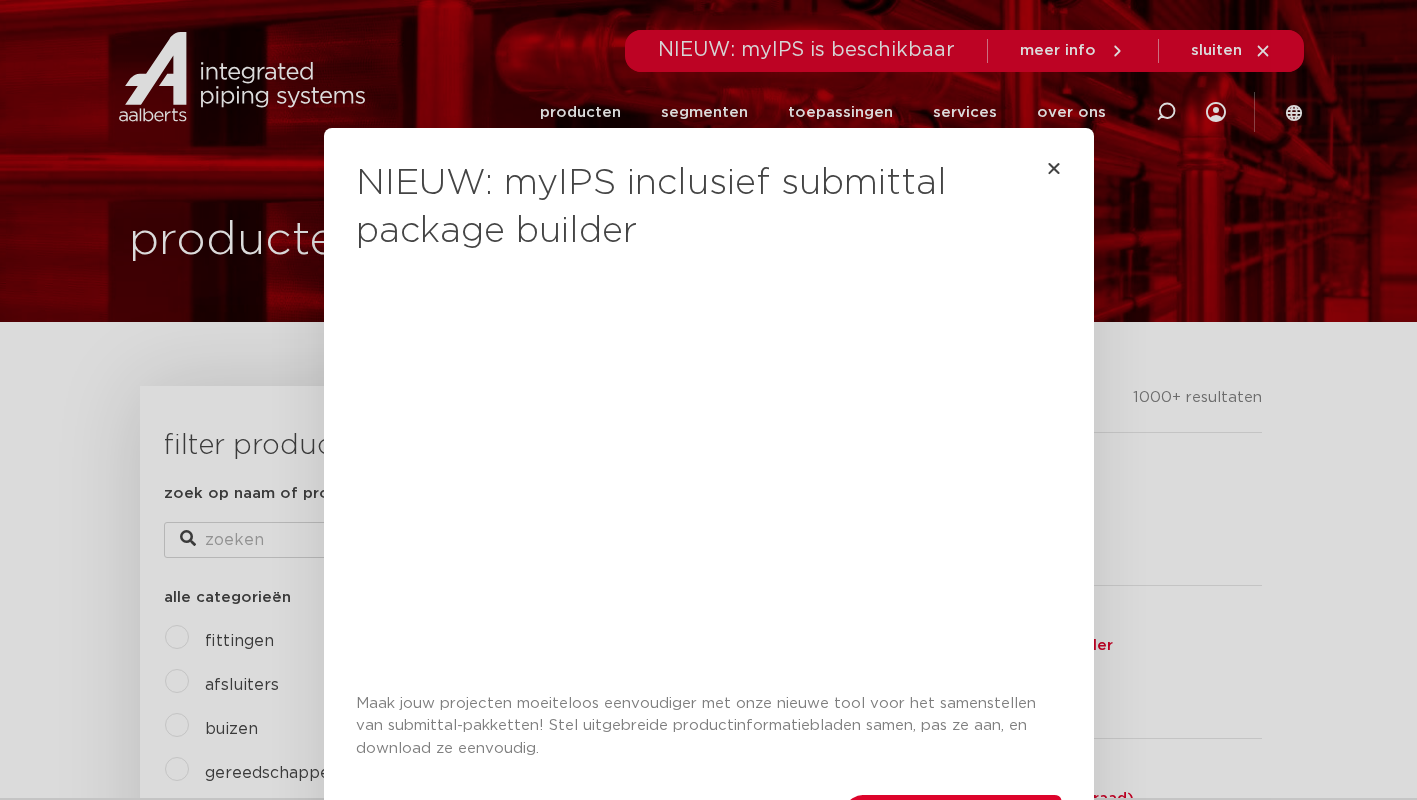 click on "NIEUW: myIPS inclusief submittal package builder
Maak jouw projecten moeiteloos eenvoudiger met onze nieuwe tool voor het samenstellen van submittal-pakketten! Stel uitgebreide productinformatiebladen samen, pas ze aan, en download ze eenvoudig.
ga nu naar myIPS!" at bounding box center [708, 400] 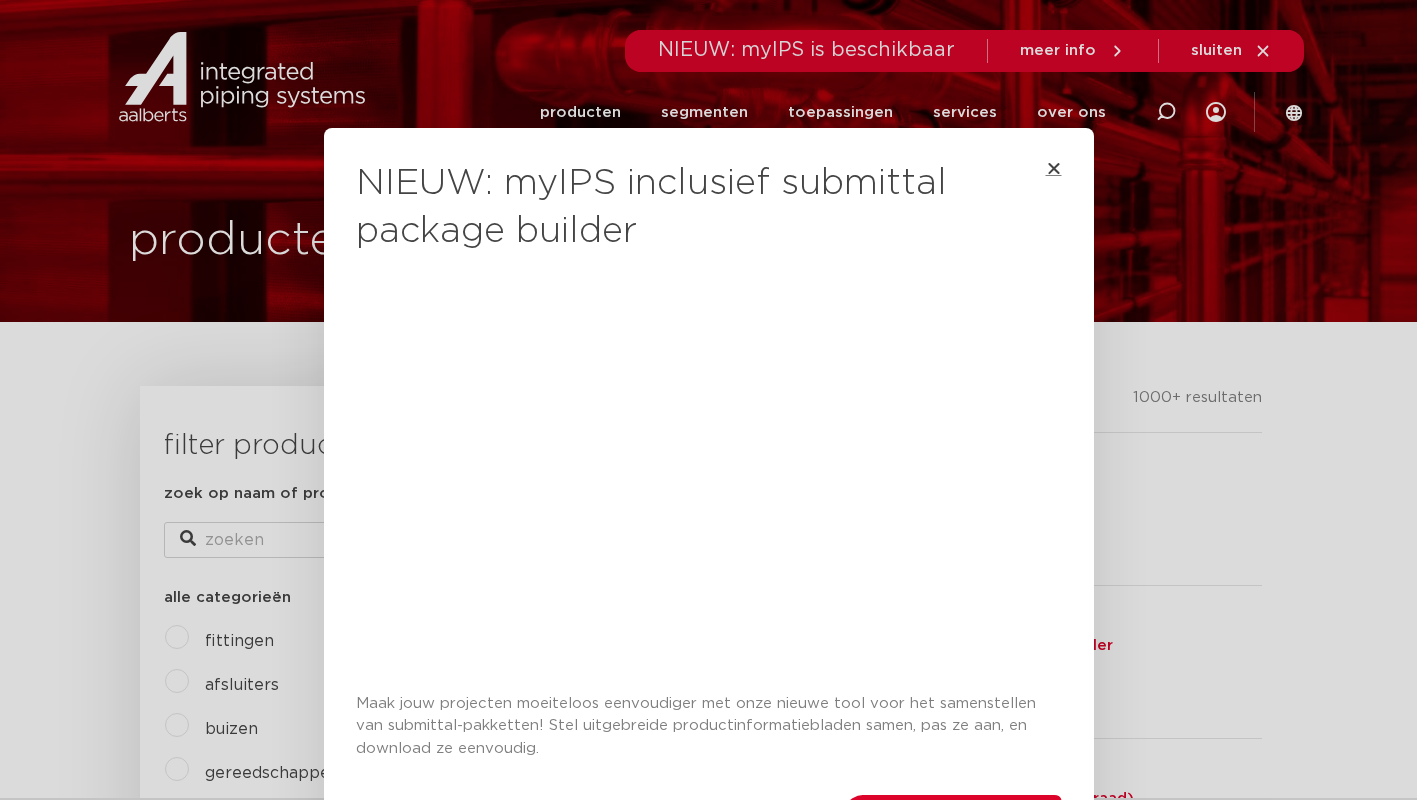 click at bounding box center (1054, 168) 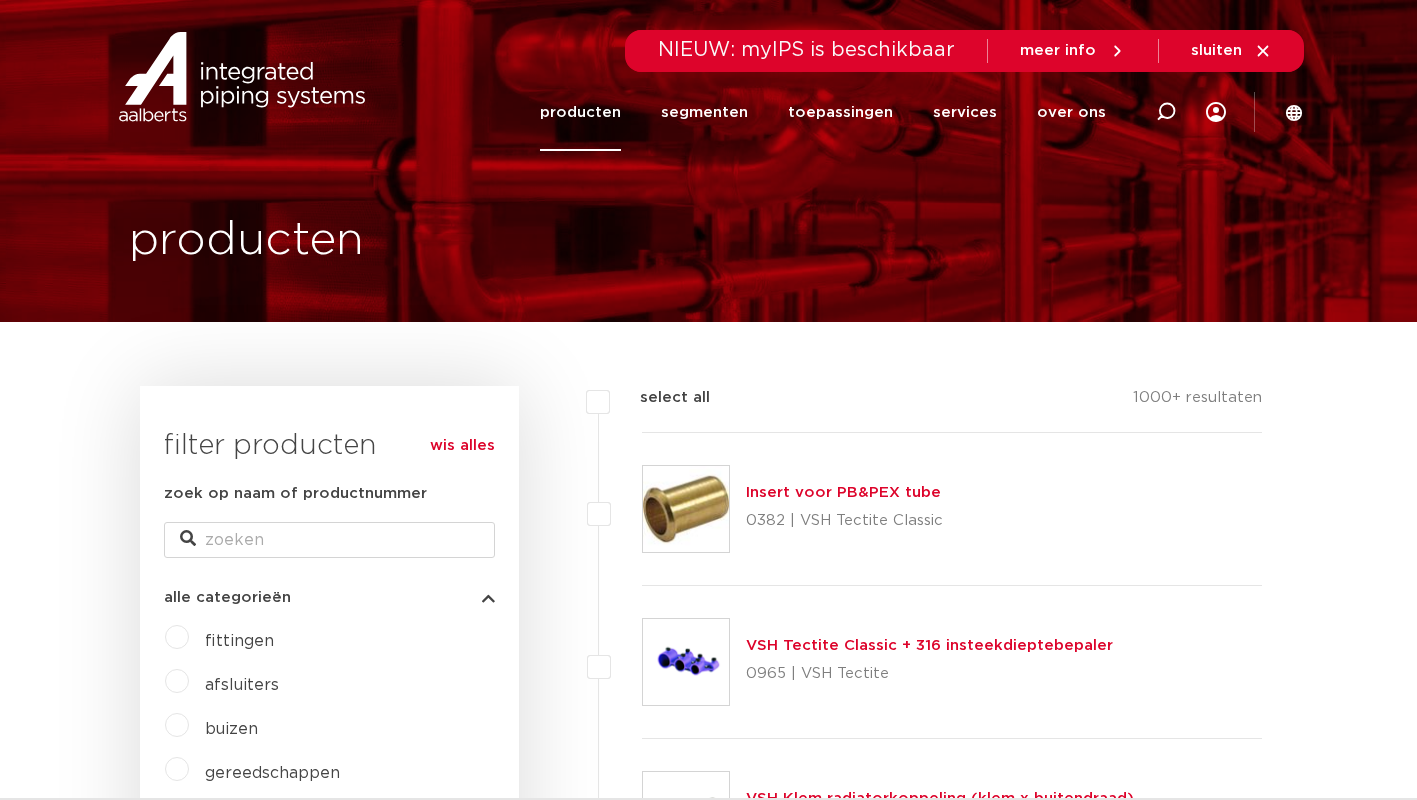 click on "producten" 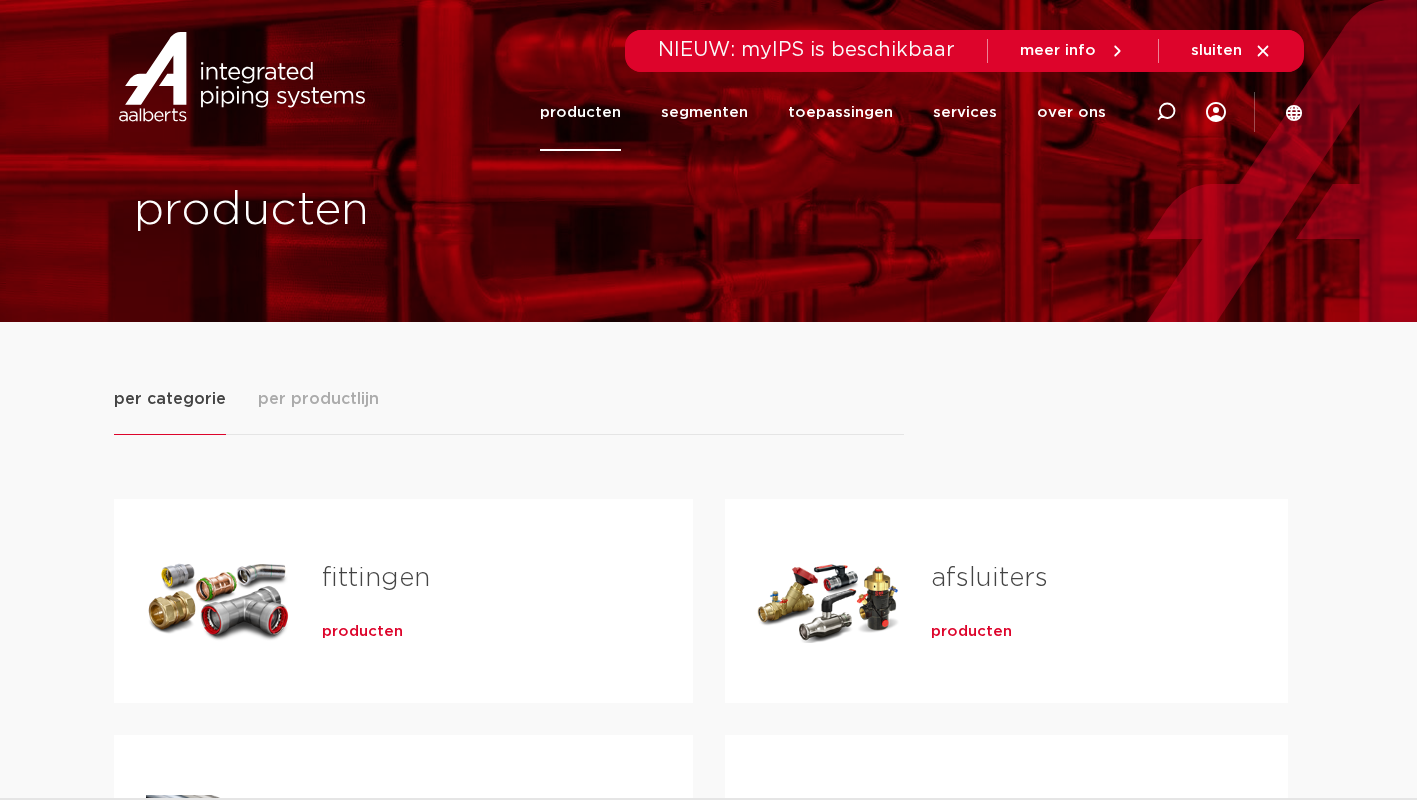 scroll, scrollTop: 0, scrollLeft: 0, axis: both 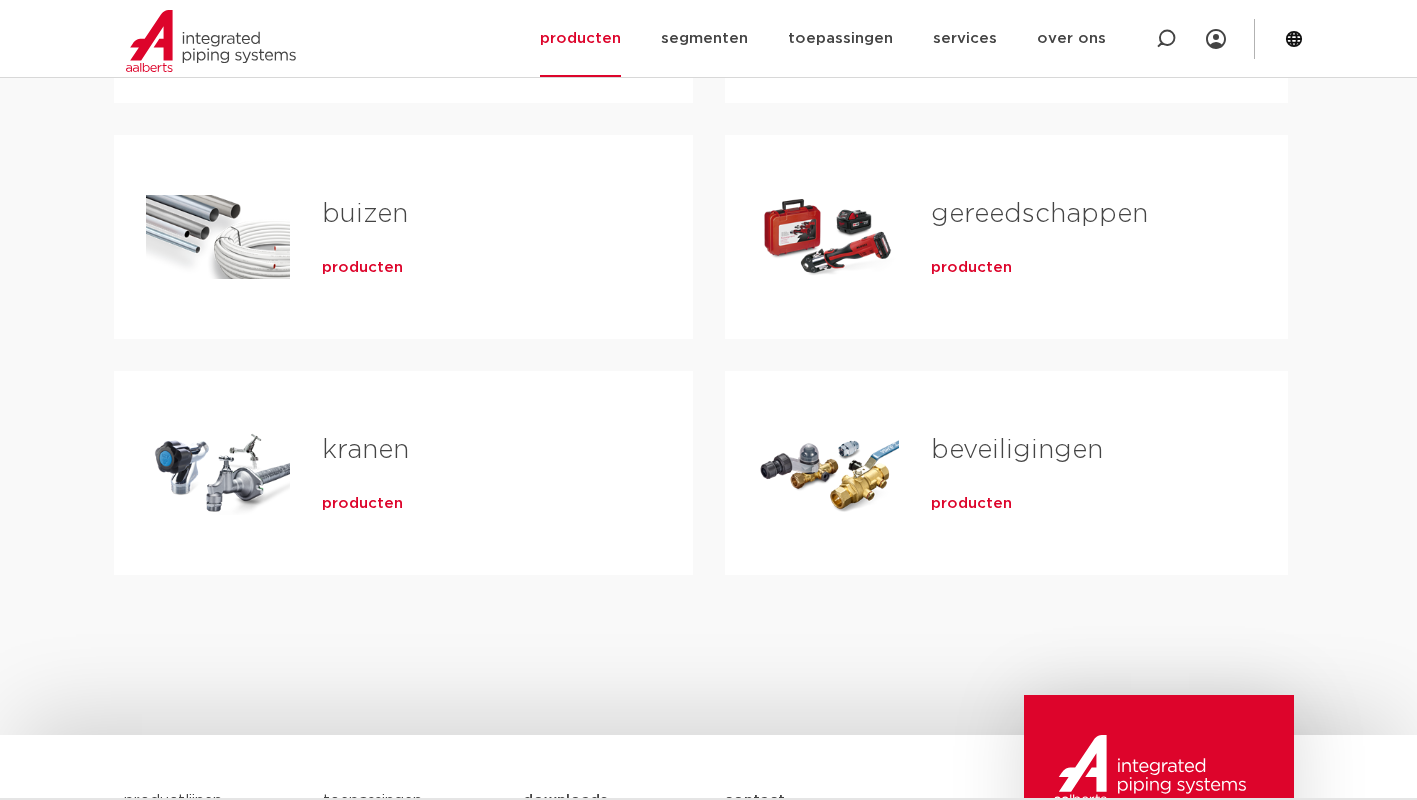 click on "producten" at bounding box center [971, 504] 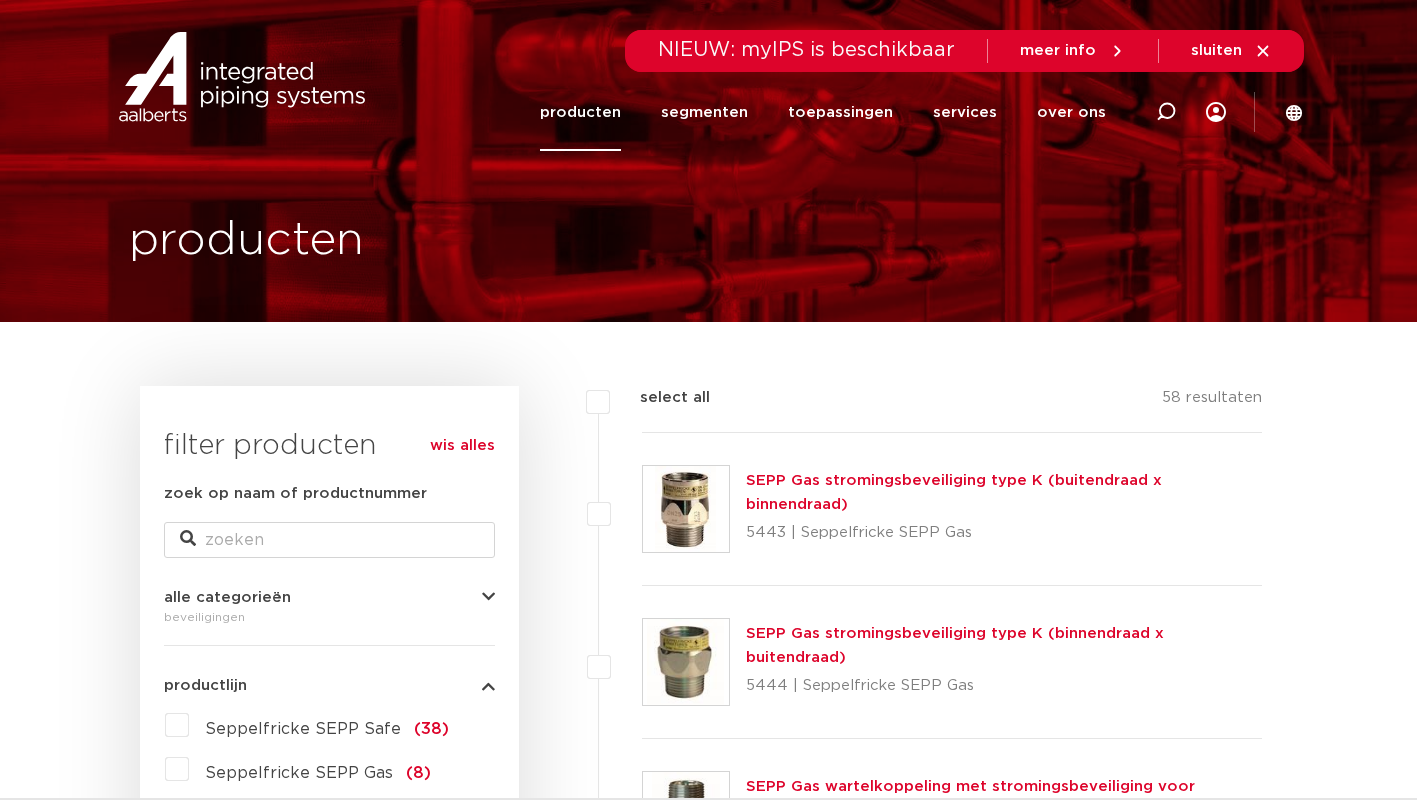 scroll, scrollTop: 0, scrollLeft: 0, axis: both 